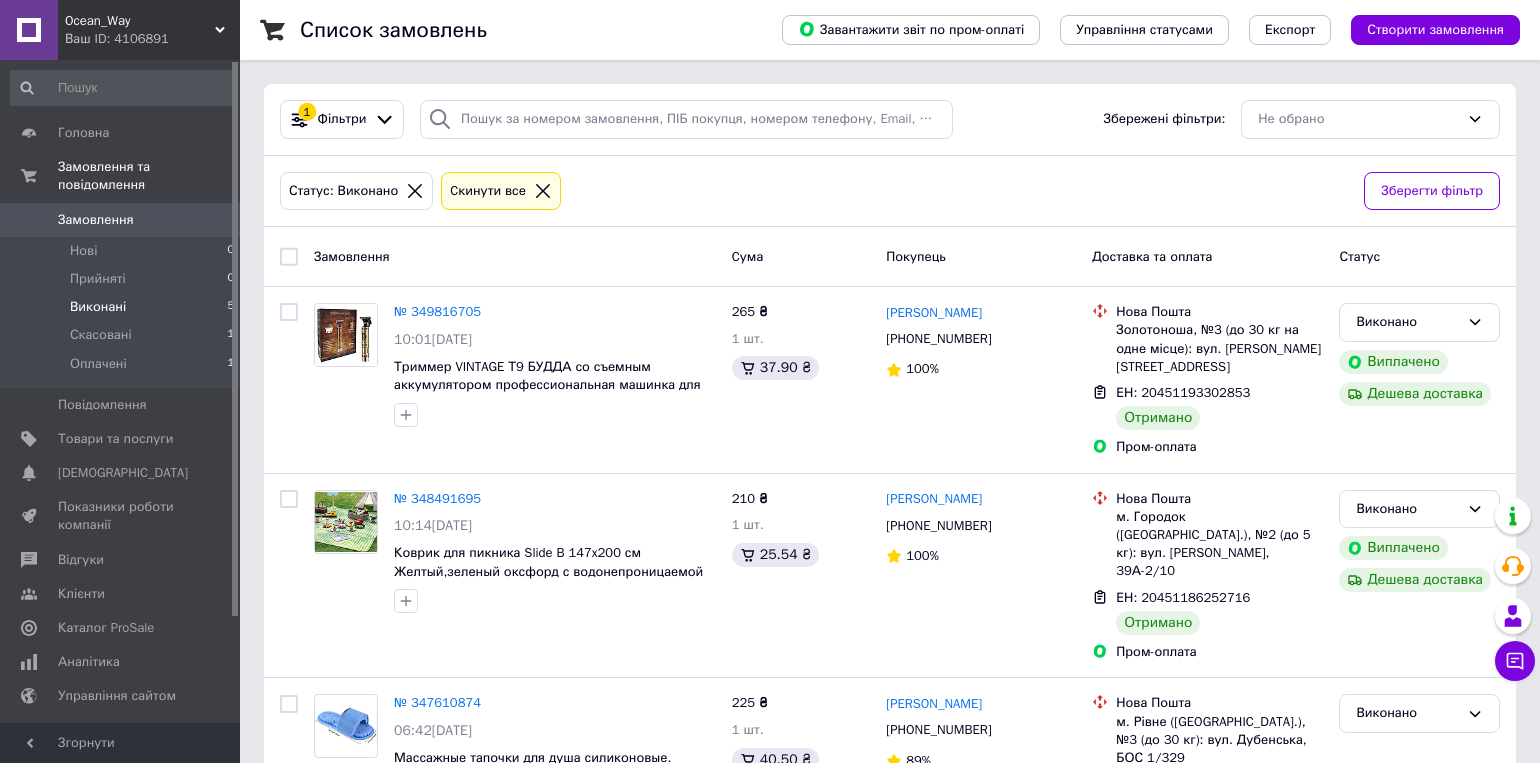 scroll, scrollTop: 0, scrollLeft: 0, axis: both 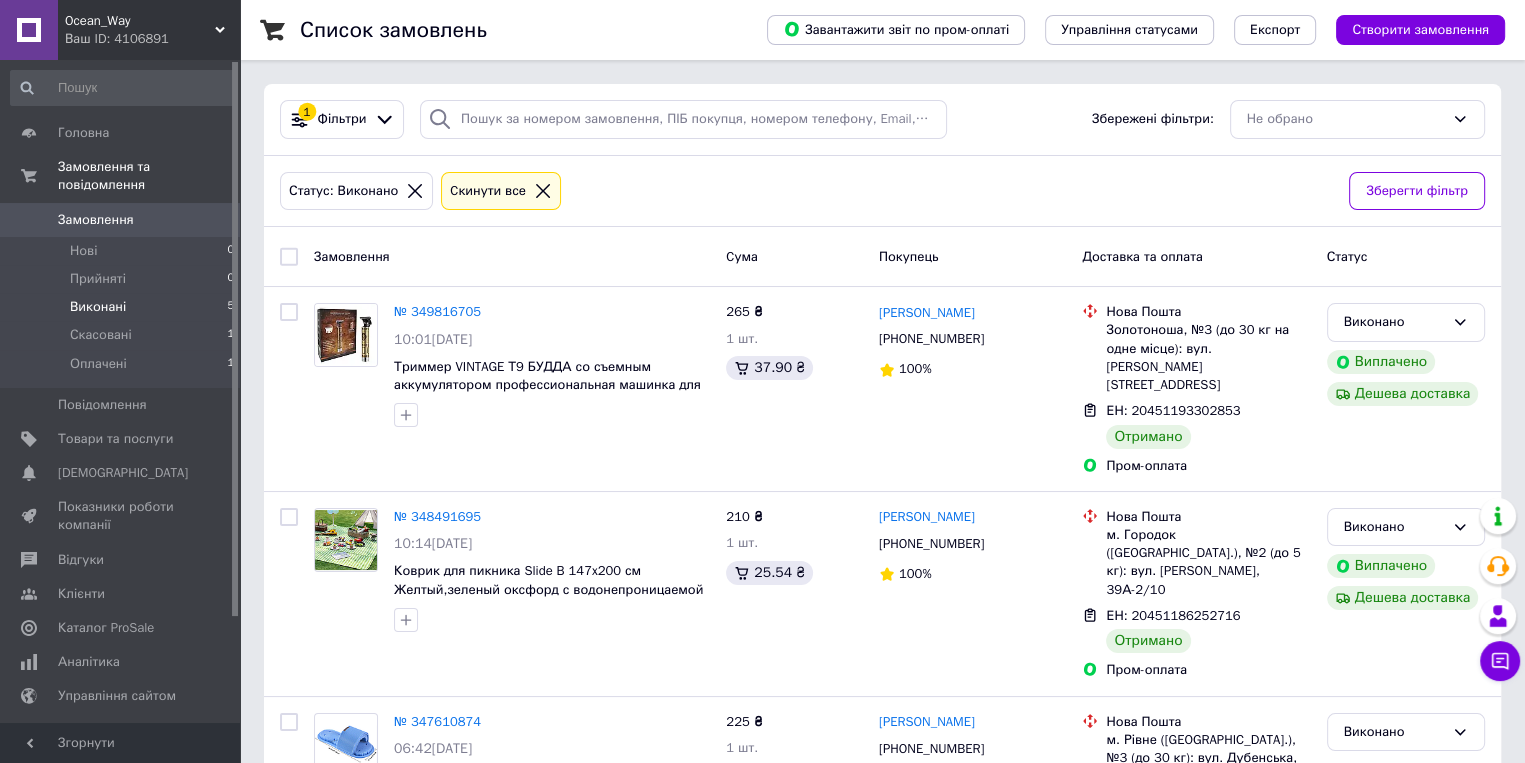 click on "Оплачені" at bounding box center (98, 364) 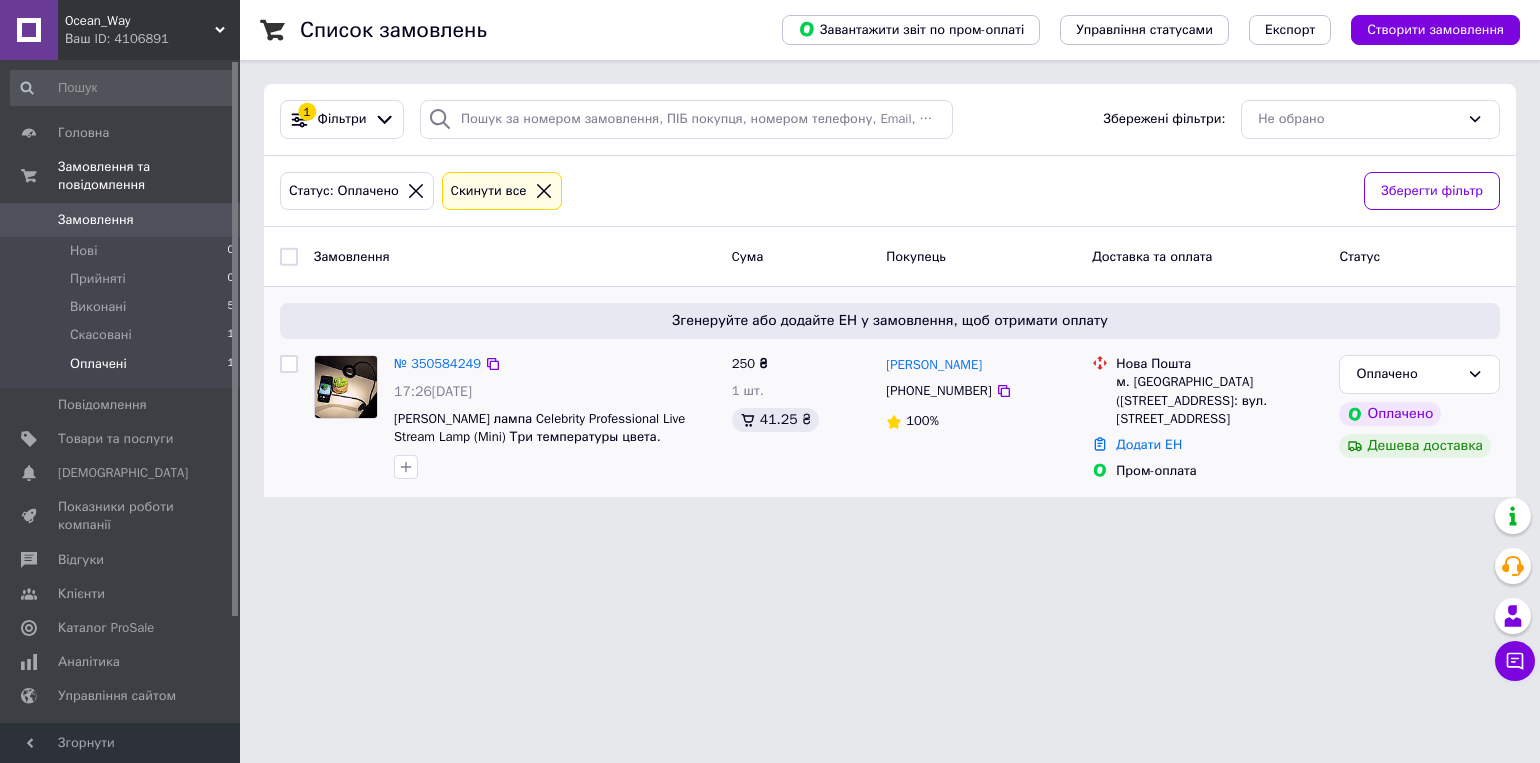 click at bounding box center (346, 387) 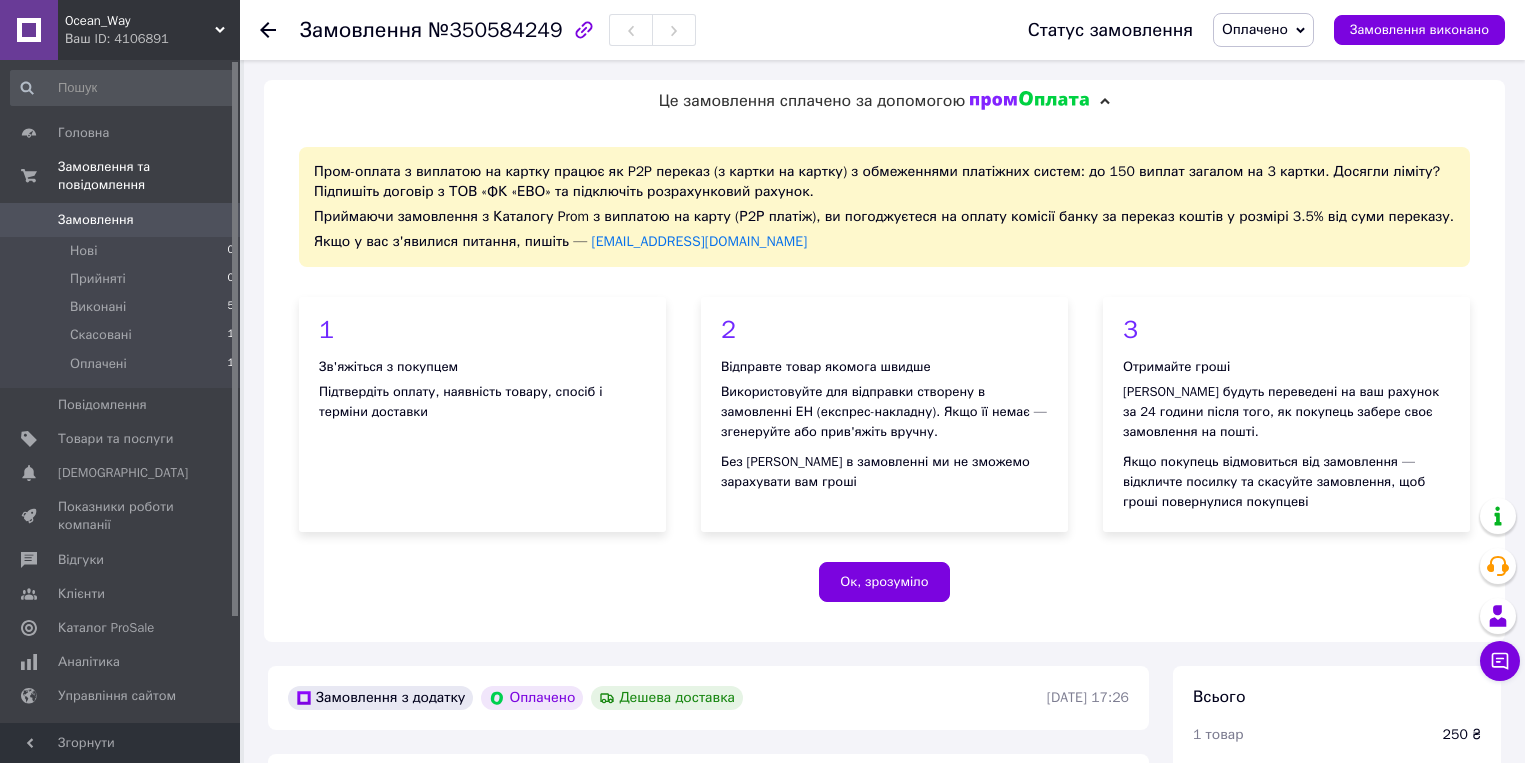 scroll, scrollTop: 599, scrollLeft: 0, axis: vertical 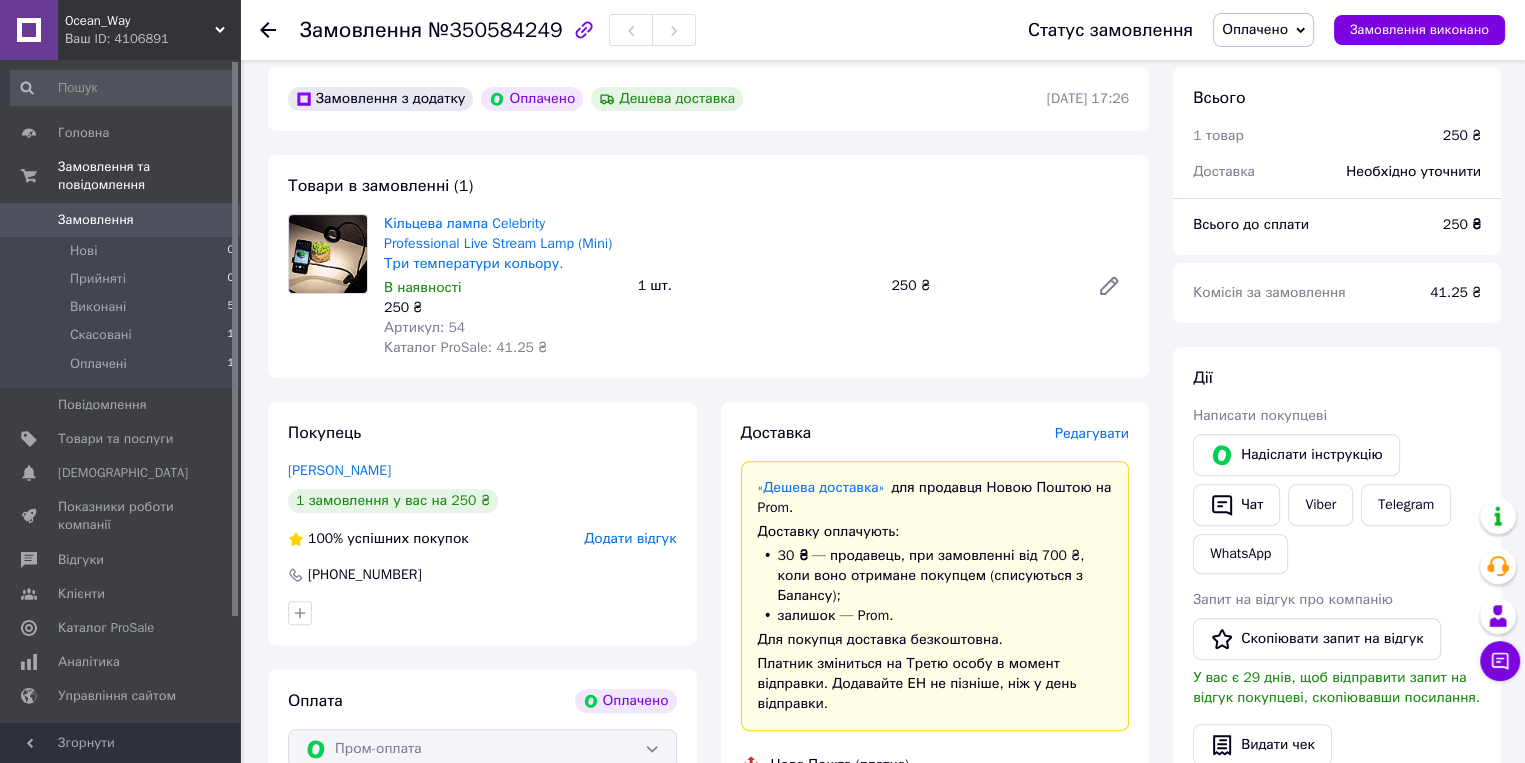 click at bounding box center (328, 254) 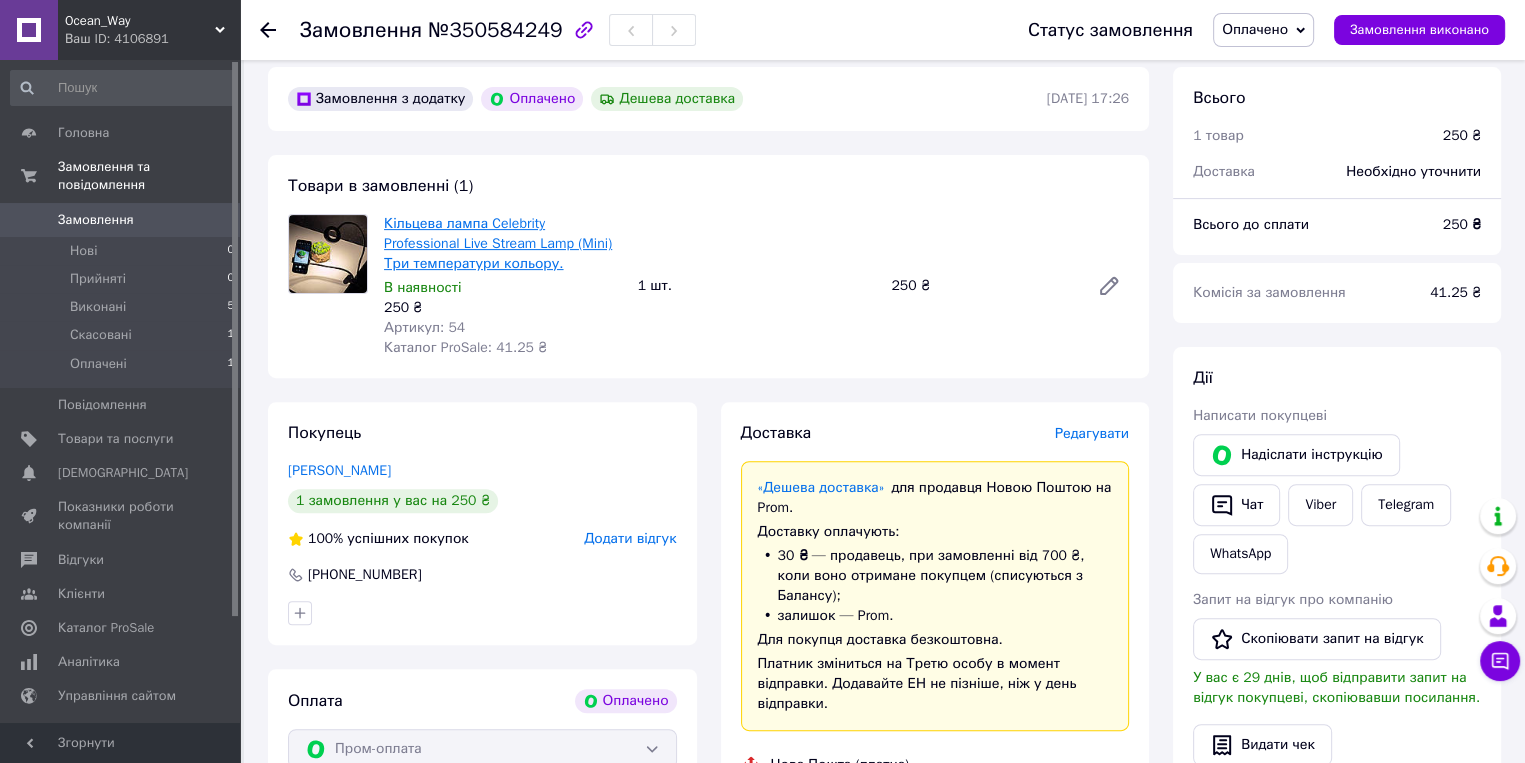 click on "Кільцева лампа Celebrity Professional Live Stream Lamp (Mini) Три температури кольору." at bounding box center [498, 243] 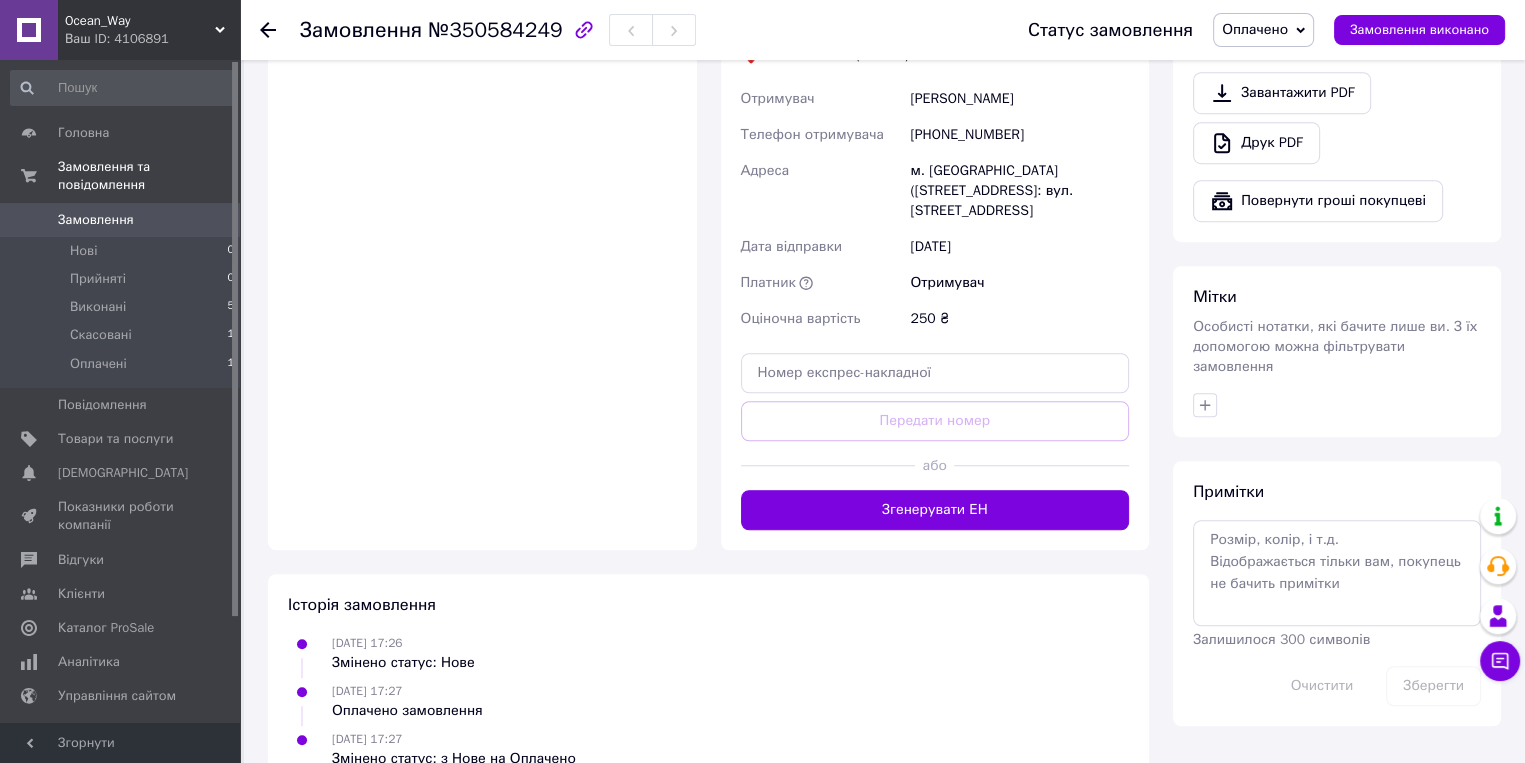 scroll, scrollTop: 1360, scrollLeft: 0, axis: vertical 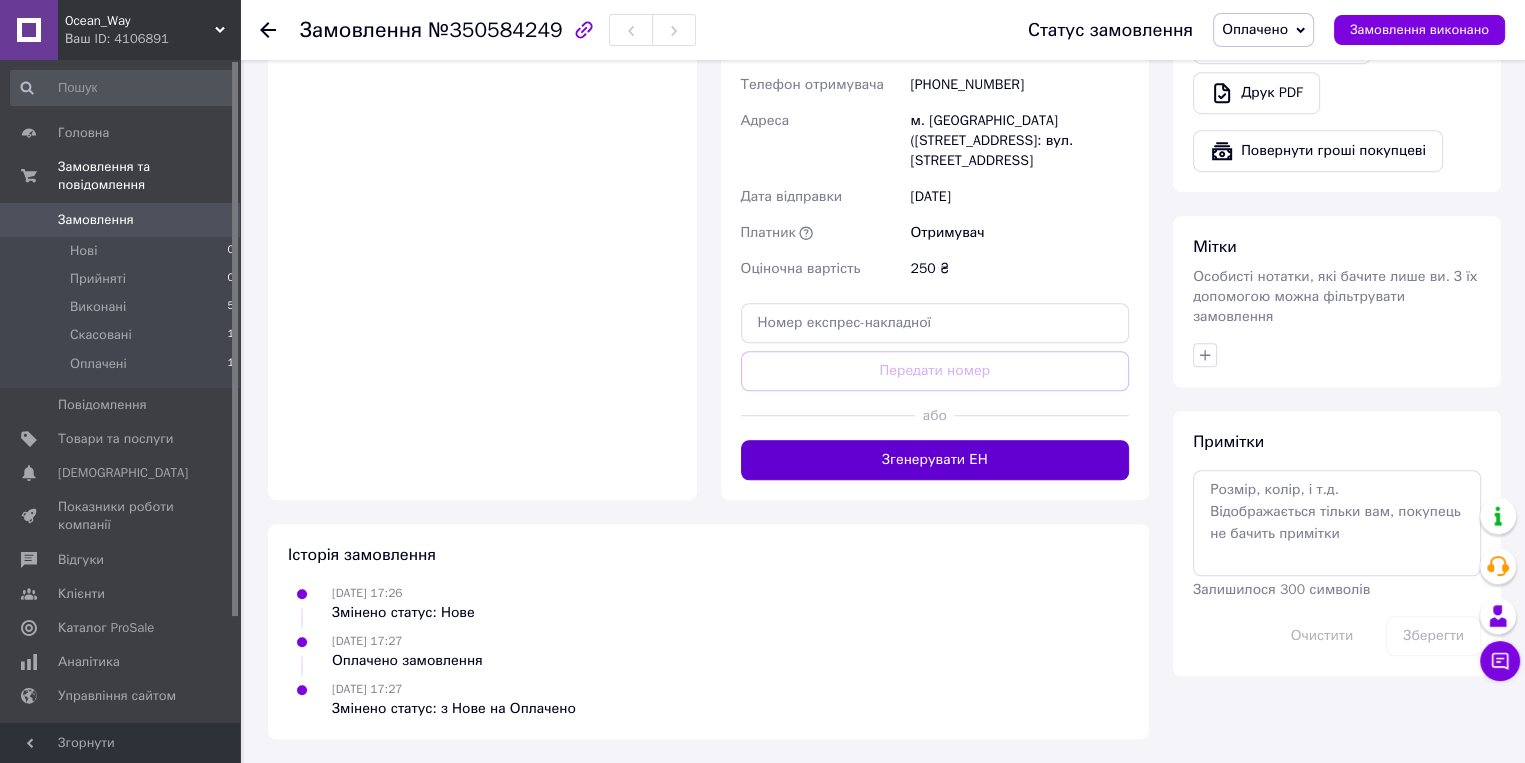 click on "Згенерувати ЕН" at bounding box center [935, 460] 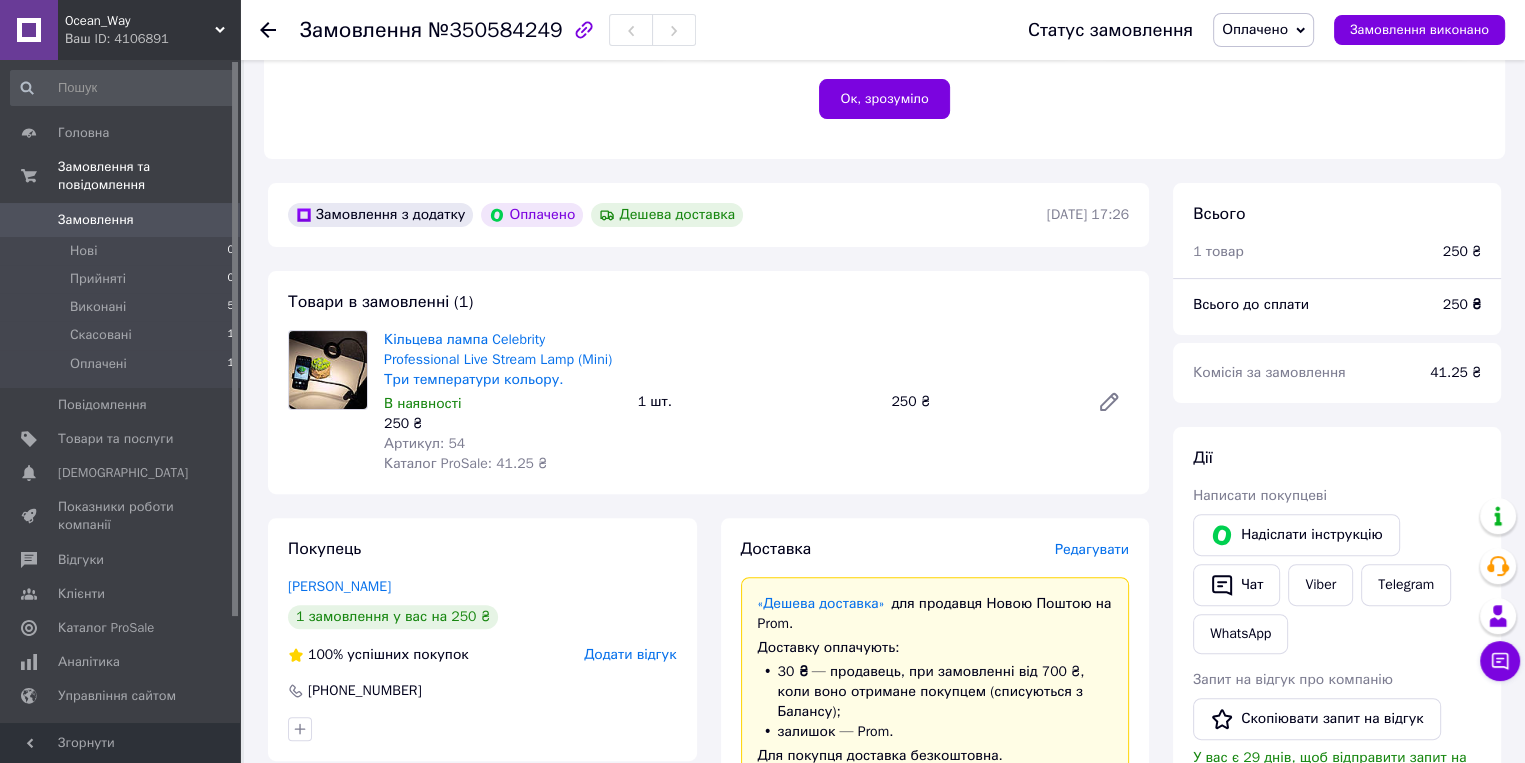 scroll, scrollTop: 100, scrollLeft: 0, axis: vertical 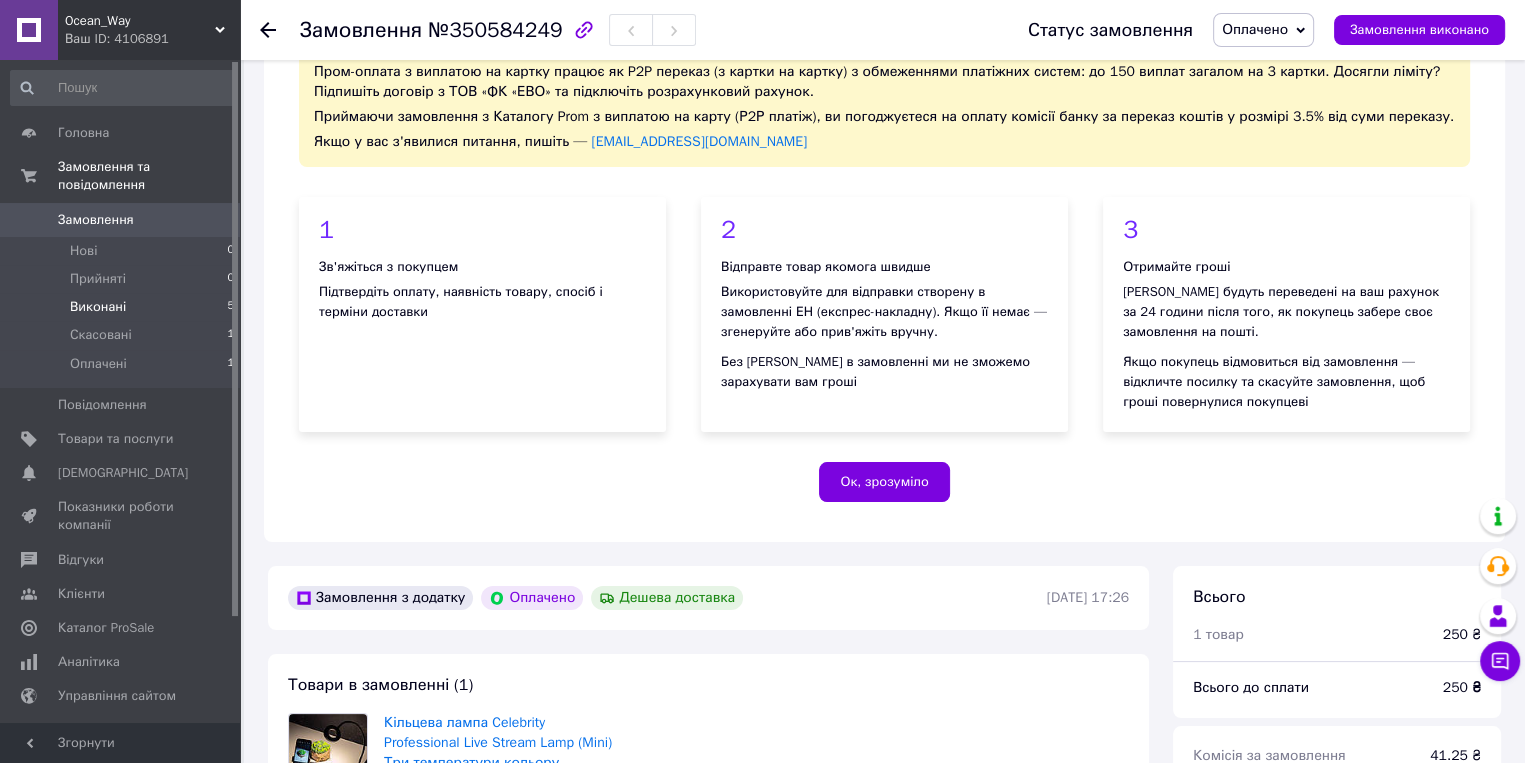 click on "Виконані 5" at bounding box center (123, 307) 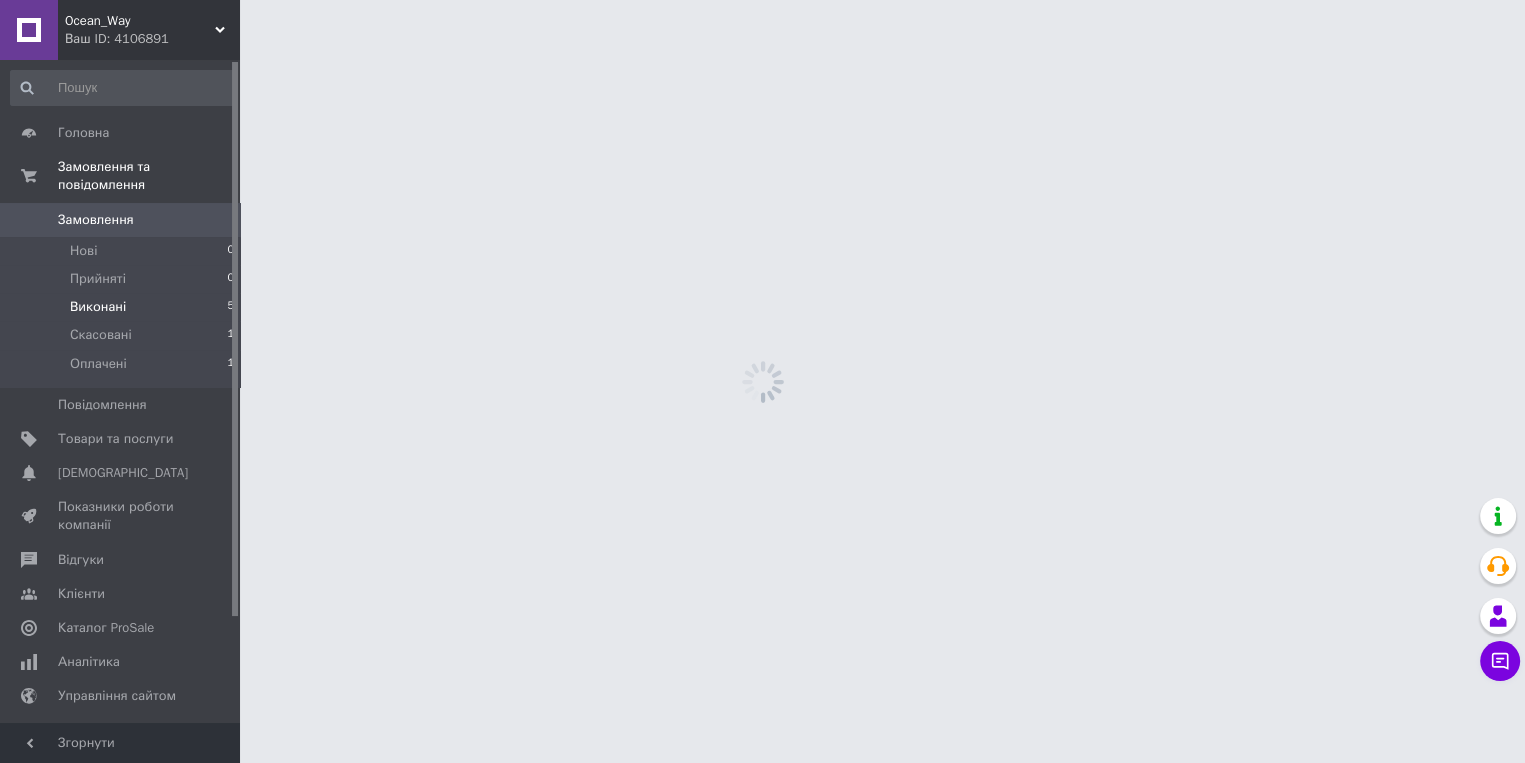 scroll, scrollTop: 0, scrollLeft: 0, axis: both 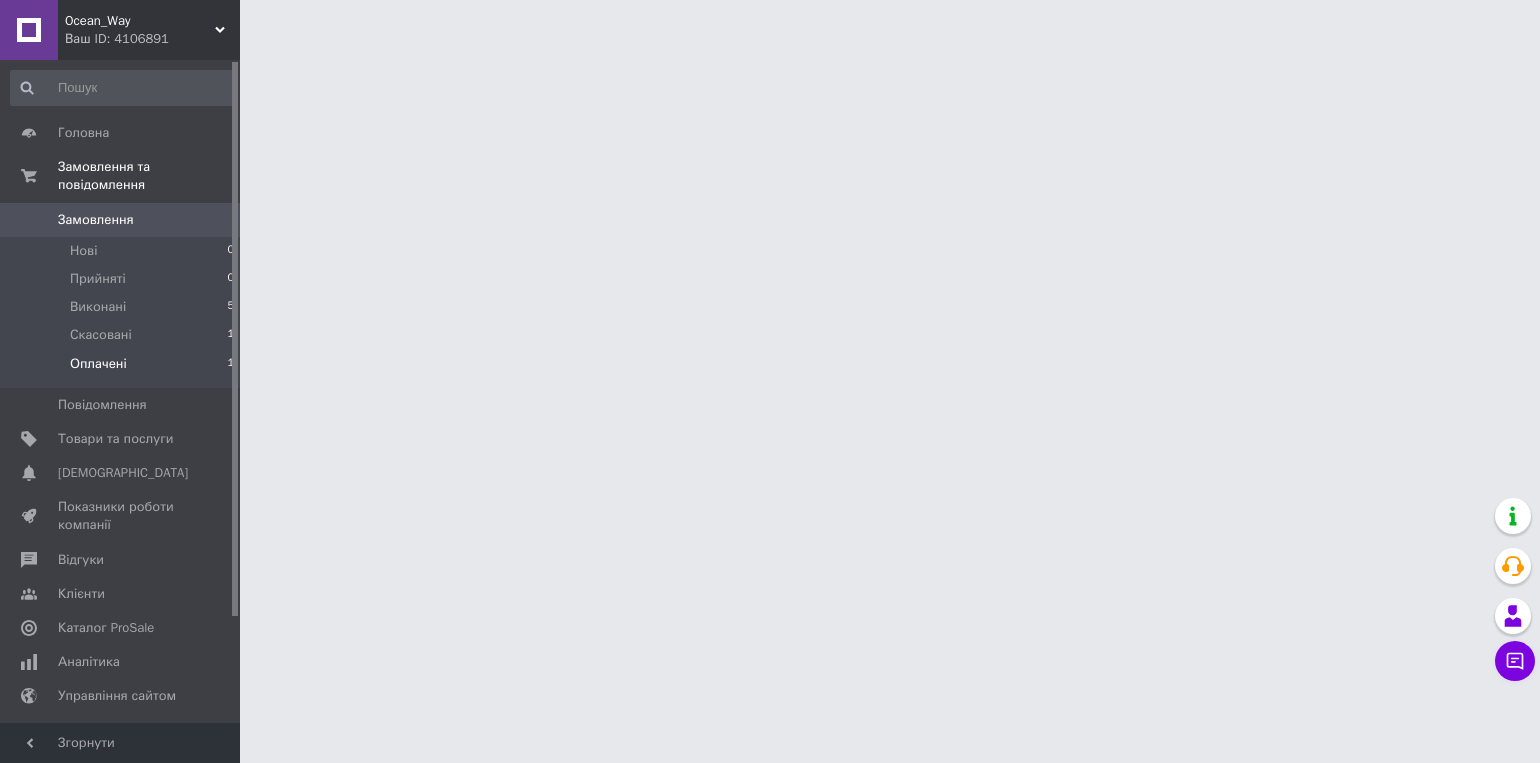 click on "Оплачені 1" at bounding box center [123, 369] 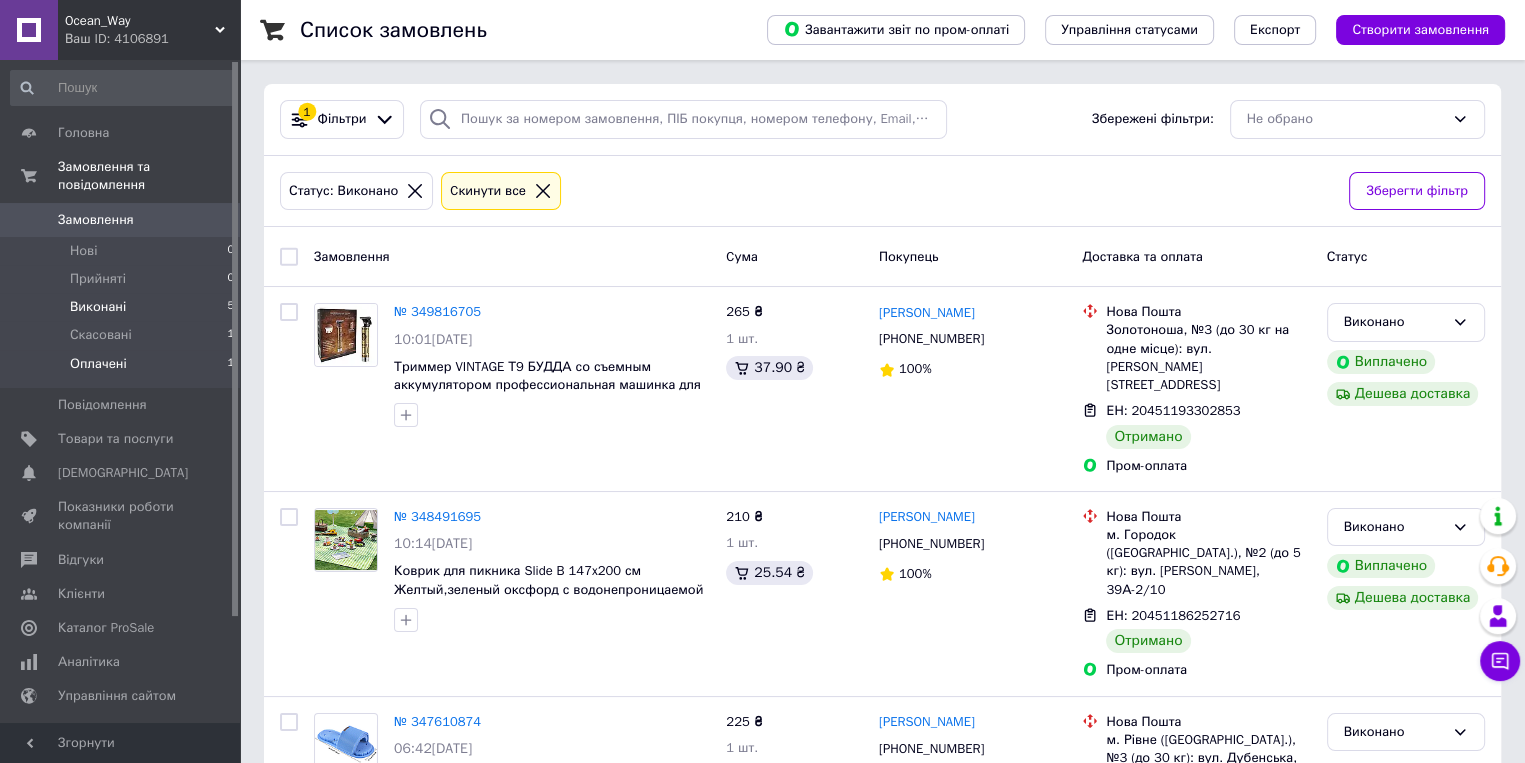 click on "Оплачені 1" at bounding box center (123, 369) 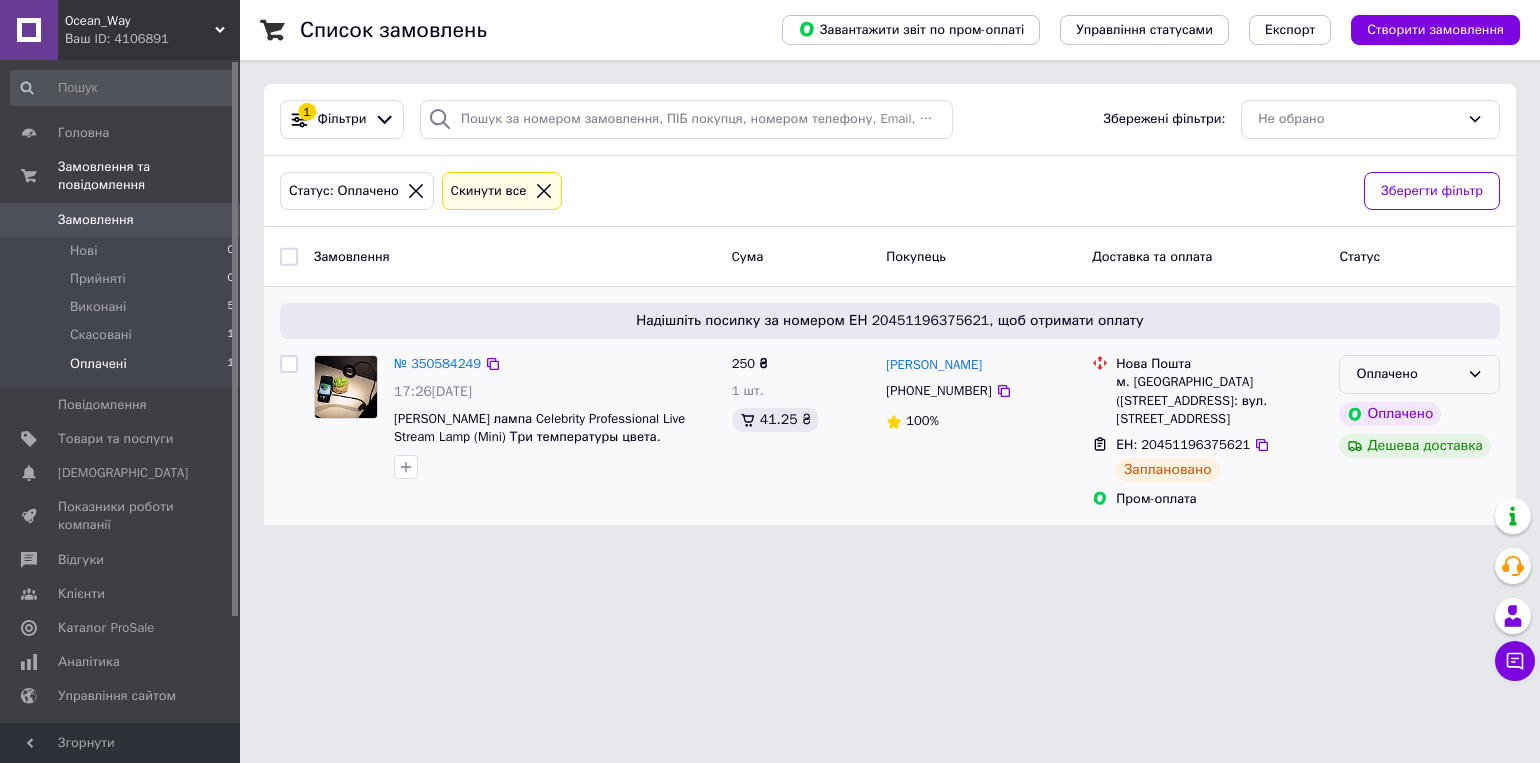 click on "Оплачено" at bounding box center [1407, 374] 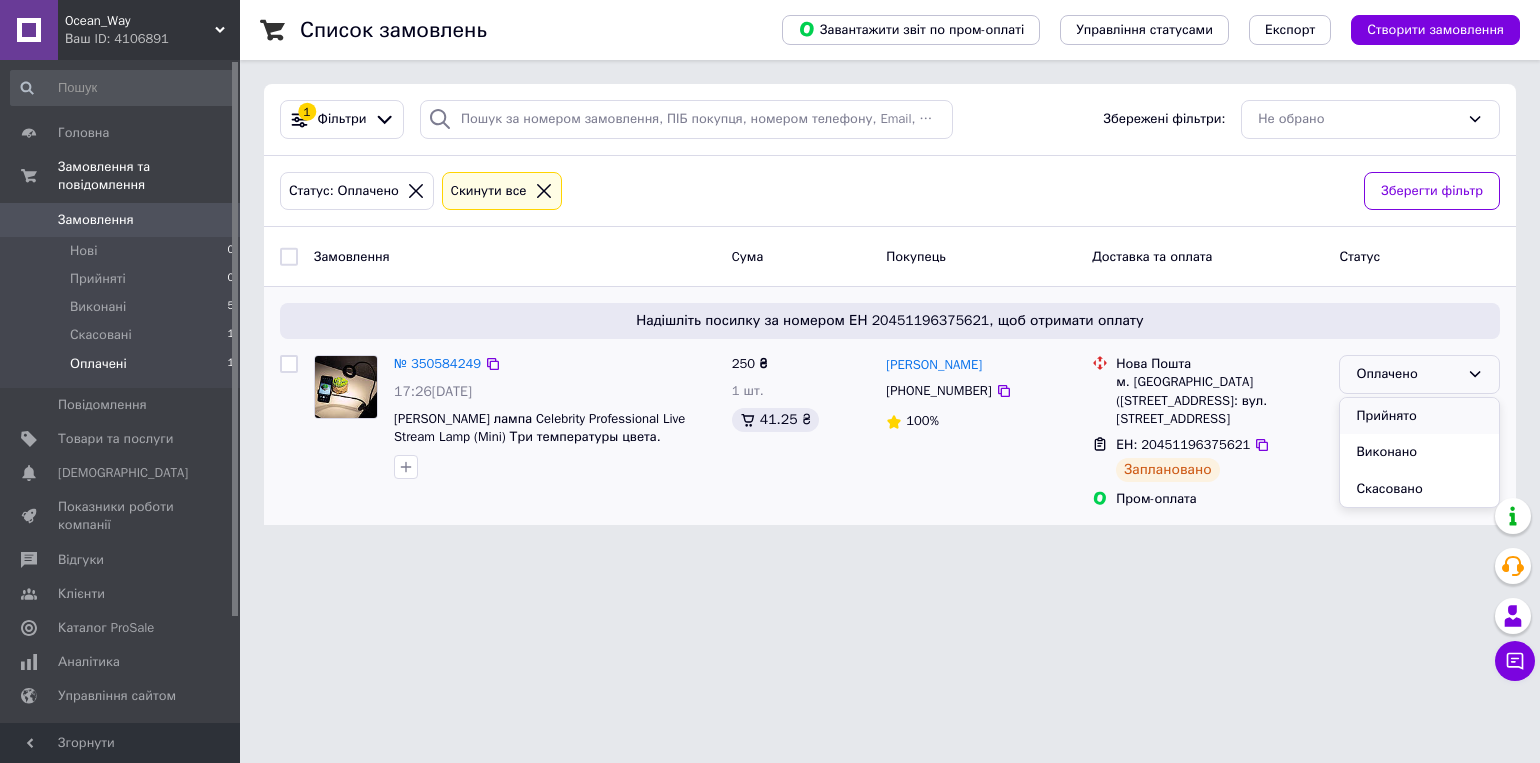 click on "Прийнято" at bounding box center (1419, 416) 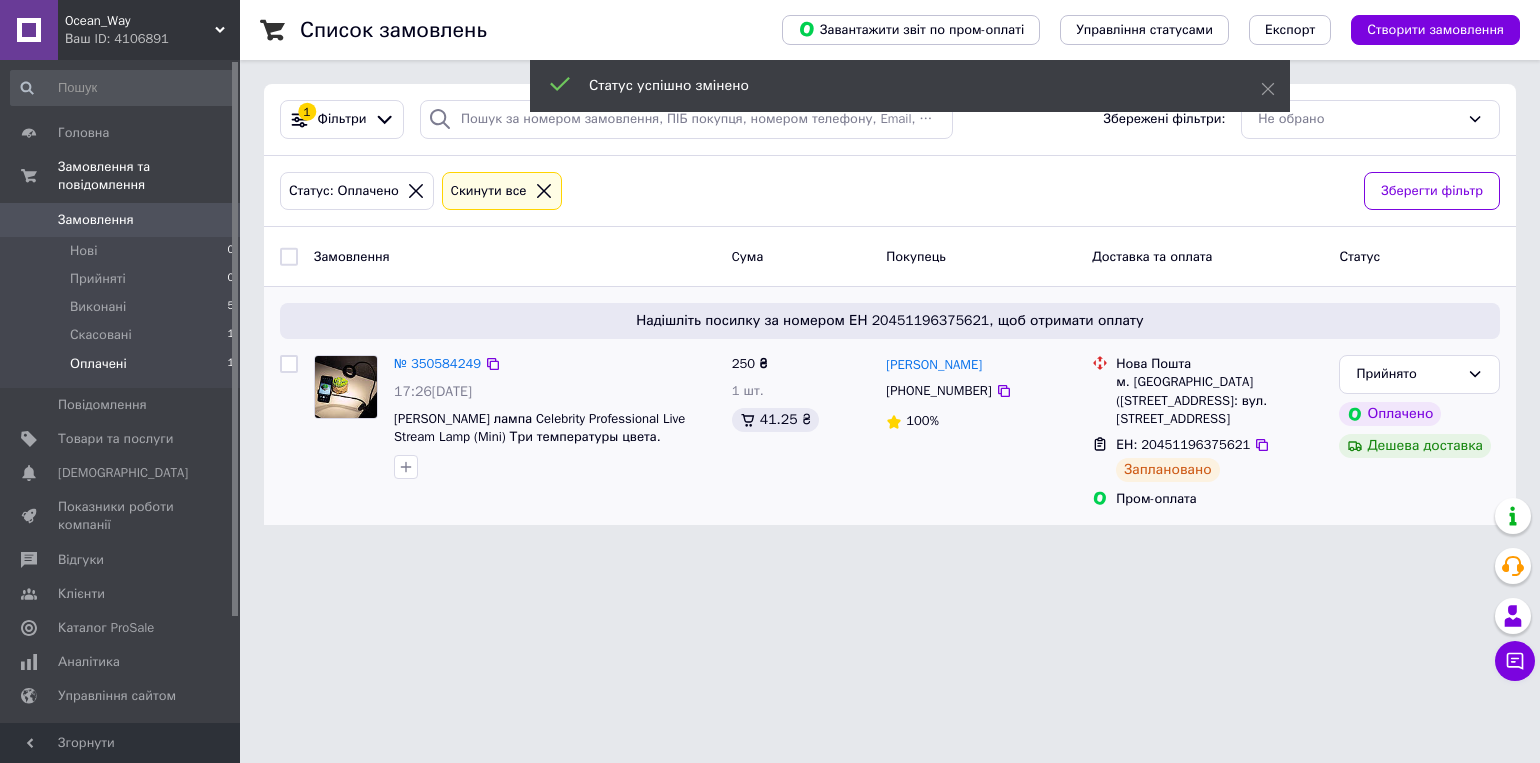 click on "Ocean_Way Ваш ID: 4106891 Сайт Ocean_Way Кабінет покупця Перевірити стан системи Сторінка на порталі Довідка Вийти Головна Замовлення та повідомлення Замовлення 0 Нові 0 Прийняті 0 Виконані 5 Скасовані 1 Оплачені 1 Повідомлення 0 Товари та послуги Сповіщення 0 0 Показники роботи компанії Відгуки Клієнти Каталог ProSale Аналітика Управління сайтом Гаманець компанії [PERSON_NAME] Тарифи та рахунки Prom мікс 1 000 Згорнути
Список замовлень   Завантажити звіт по пром-оплаті Управління статусами Експорт 1 Cума 100%" at bounding box center [770, 274] 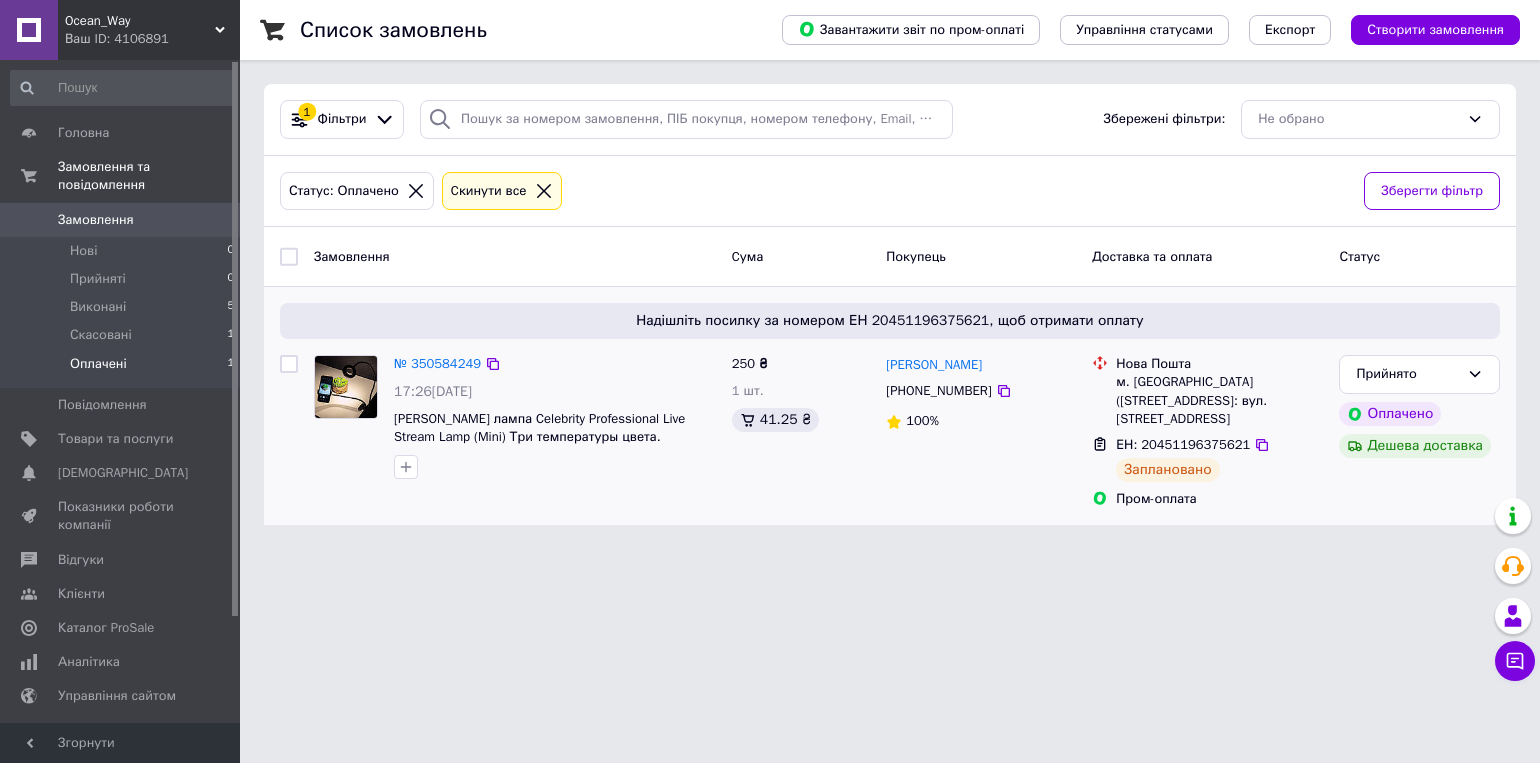 click on "Ocean_Way Ваш ID: 4106891 Сайт Ocean_Way Кабінет покупця Перевірити стан системи Сторінка на порталі Довідка Вийти Головна Замовлення та повідомлення Замовлення 0 Нові 0 Прийняті 0 Виконані 5 Скасовані 1 Оплачені 1 Повідомлення 0 Товари та послуги Сповіщення 0 0 Показники роботи компанії Відгуки Клієнти Каталог ProSale Аналітика Управління сайтом Гаманець компанії [PERSON_NAME] Тарифи та рахунки Prom мікс 1 000 Згорнути
Список замовлень   Завантажити звіт по пром-оплаті Управління статусами Експорт 1 Cума 100%" at bounding box center [770, 274] 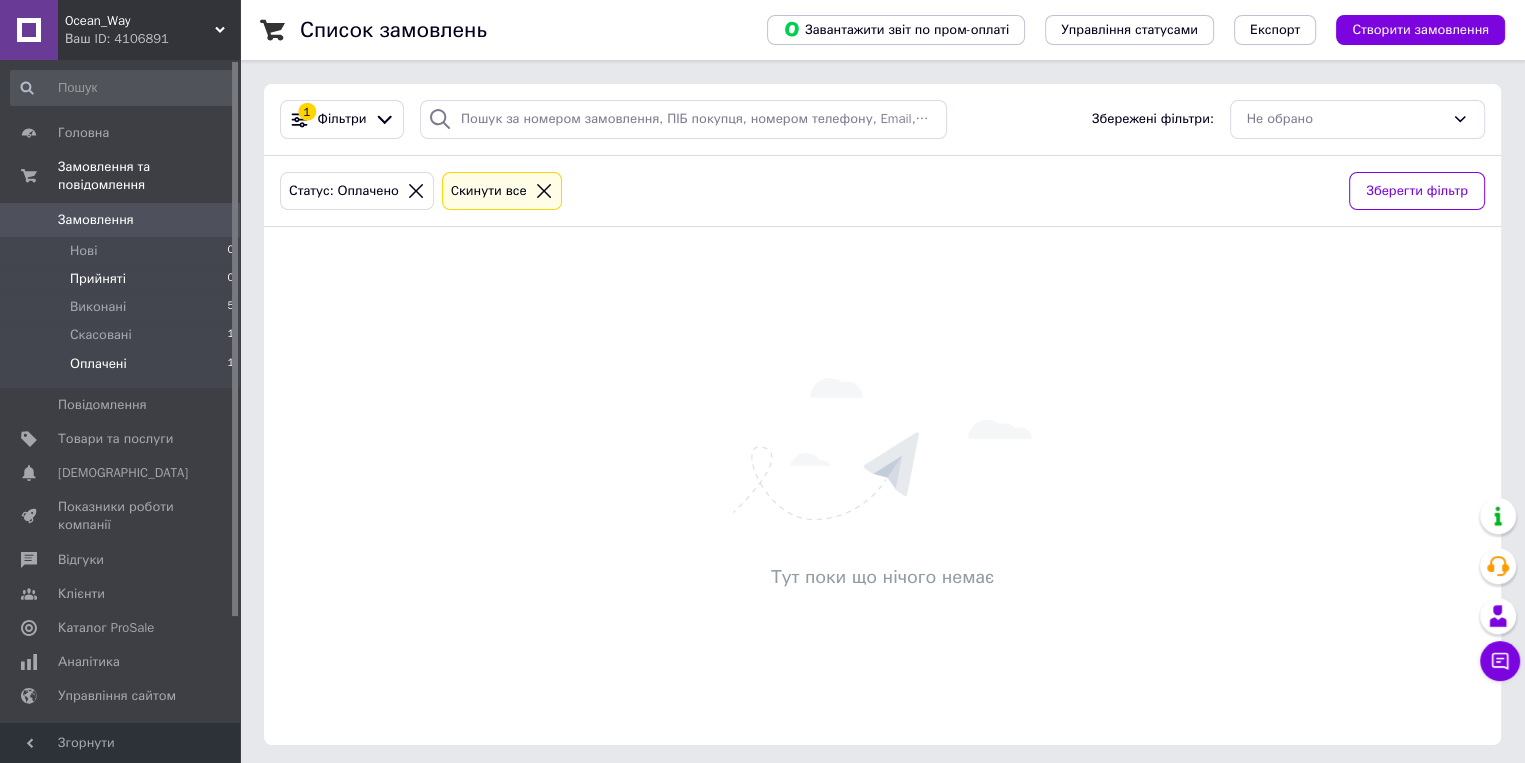 click on "Прийняті 0" at bounding box center (123, 279) 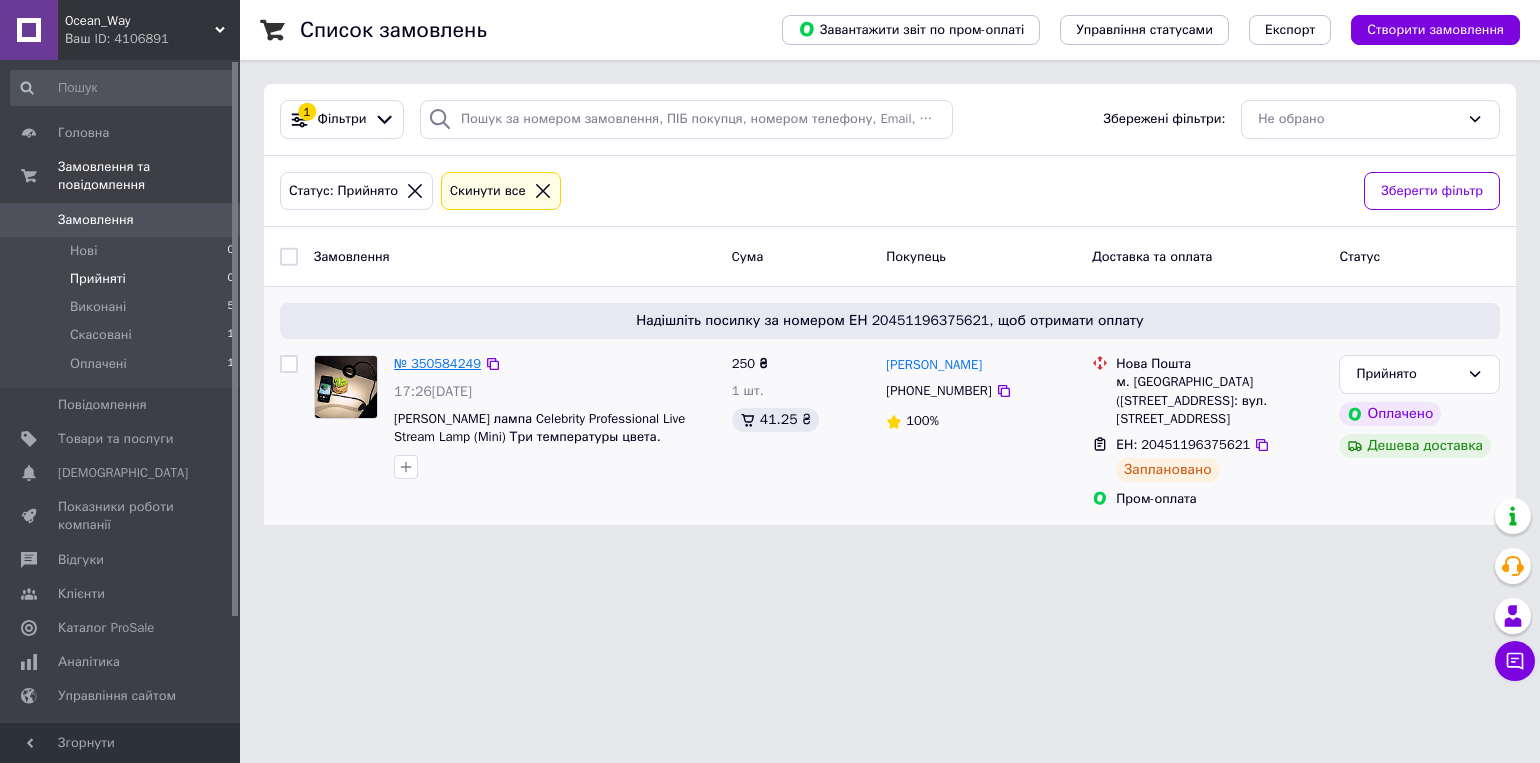 click on "№ 350584249" at bounding box center (437, 363) 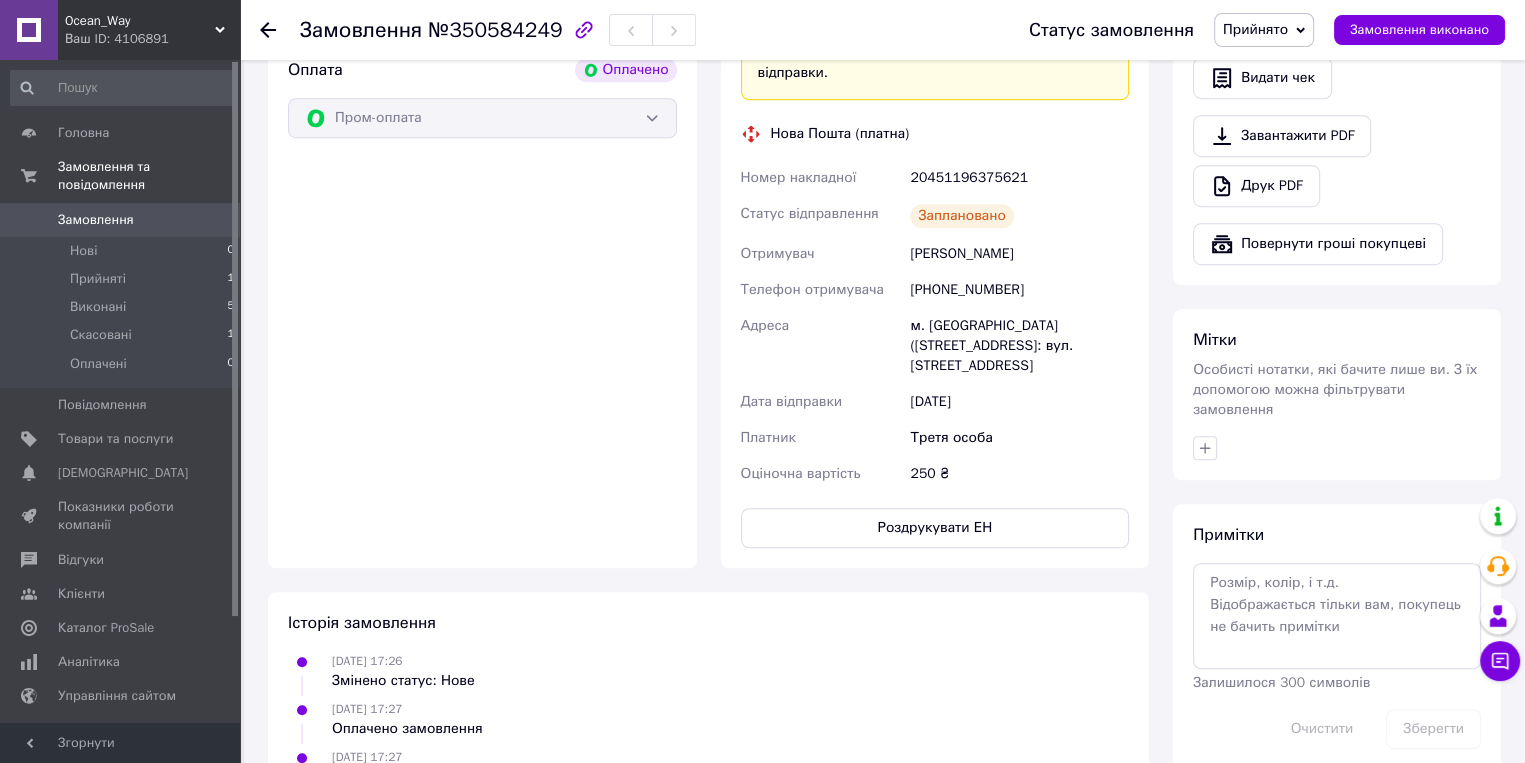 scroll, scrollTop: 1100, scrollLeft: 0, axis: vertical 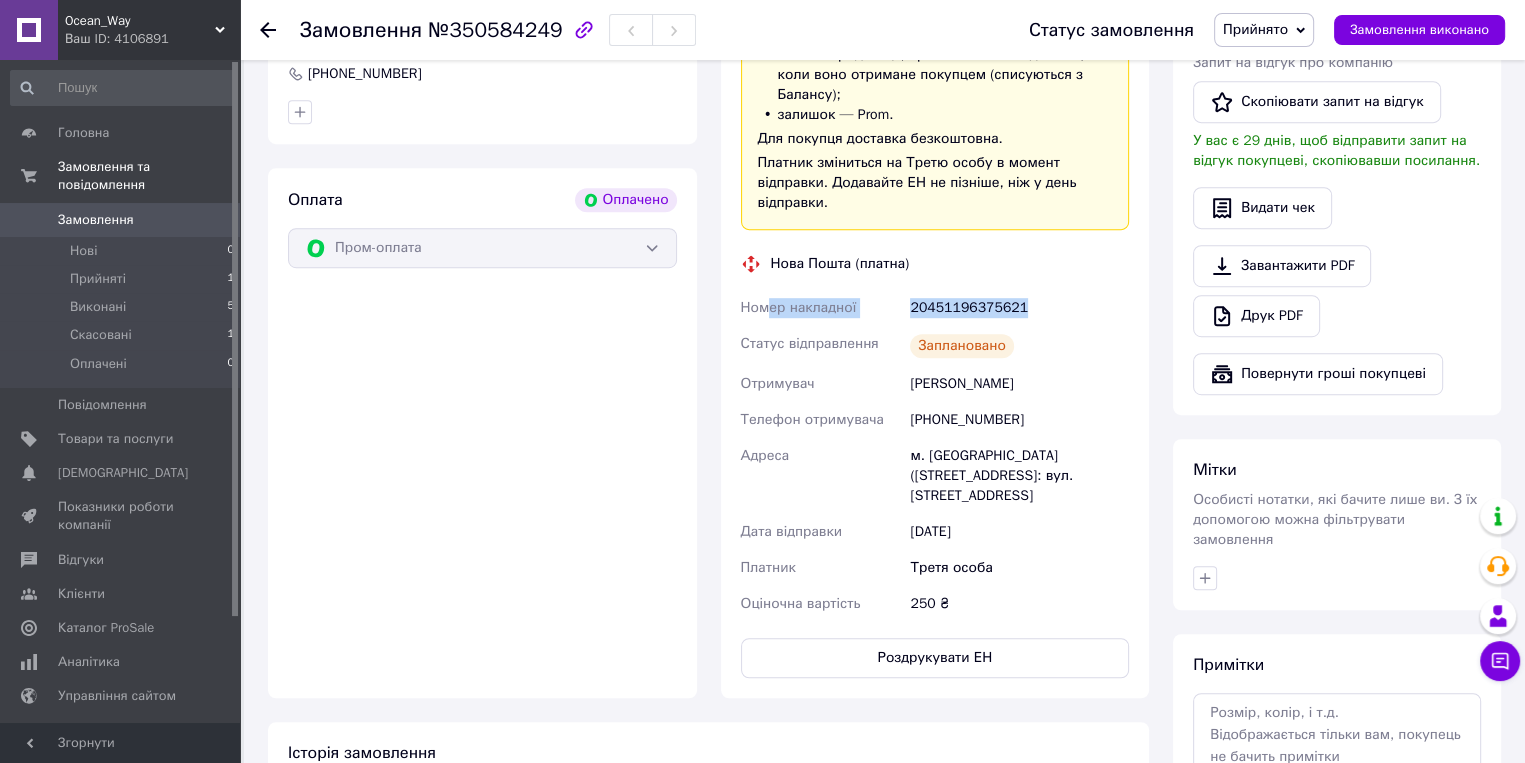 drag, startPoint x: 1018, startPoint y: 314, endPoint x: 768, endPoint y: 317, distance: 250.018 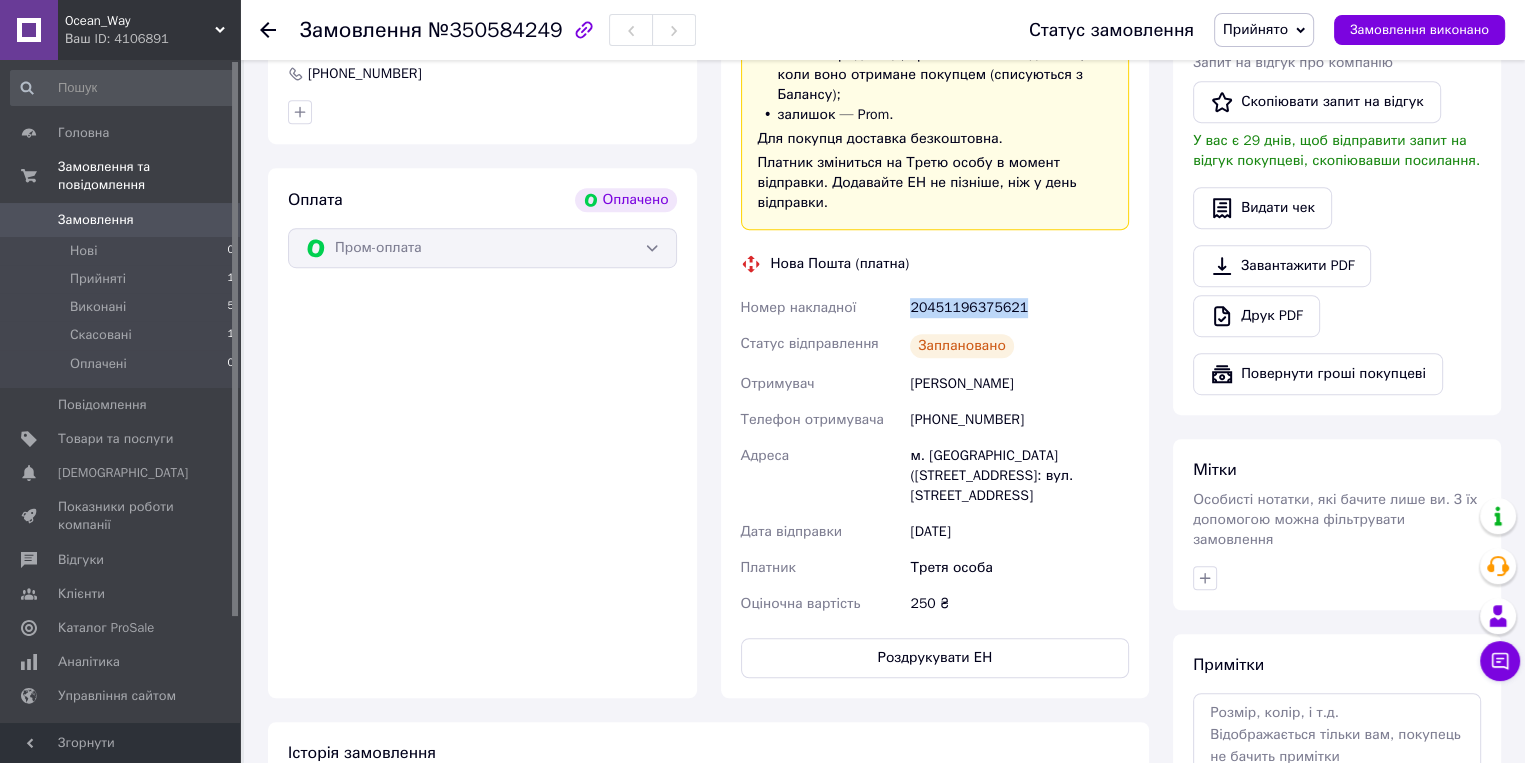 drag, startPoint x: 1041, startPoint y: 313, endPoint x: 868, endPoint y: 312, distance: 173.00288 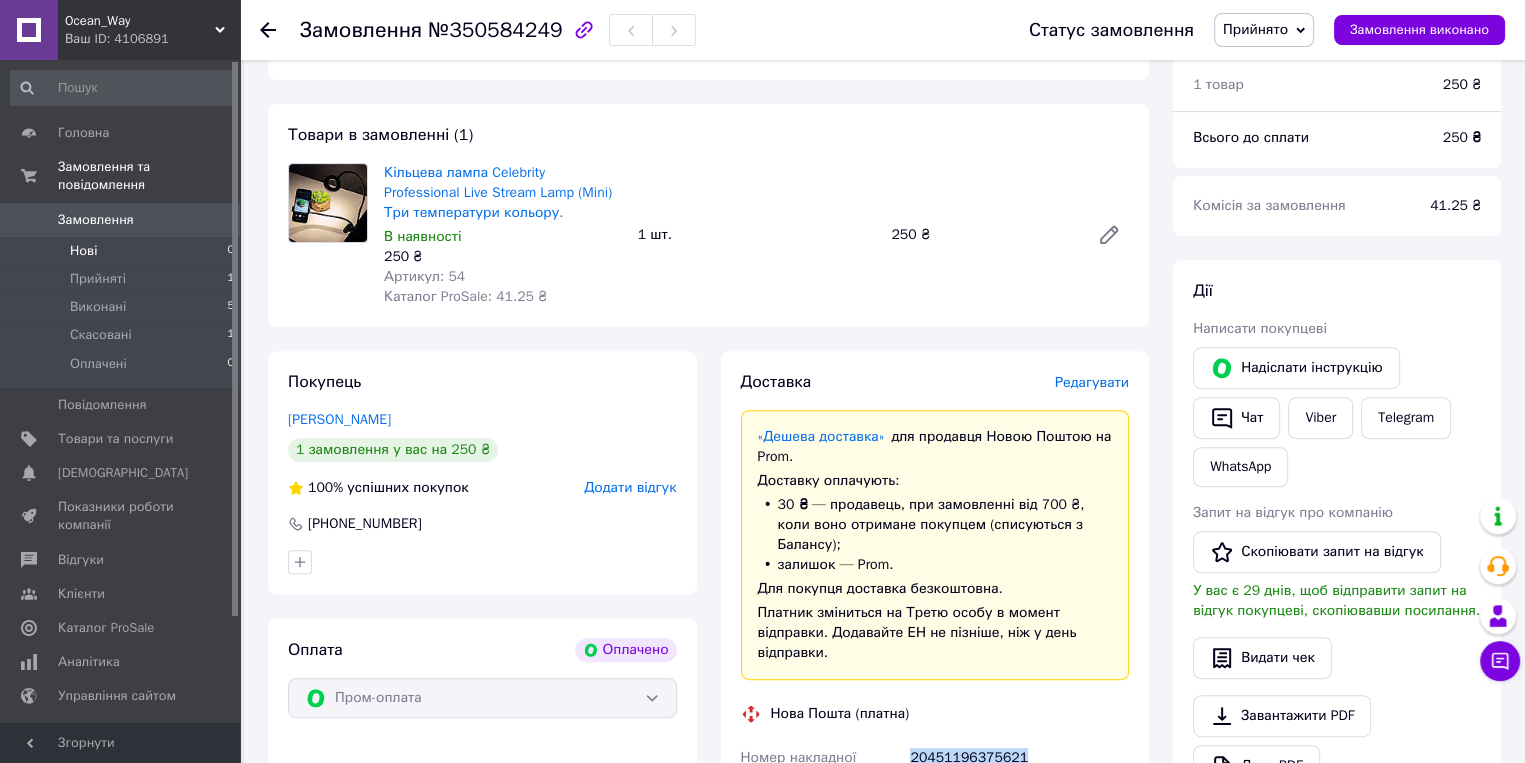 scroll, scrollTop: 646, scrollLeft: 0, axis: vertical 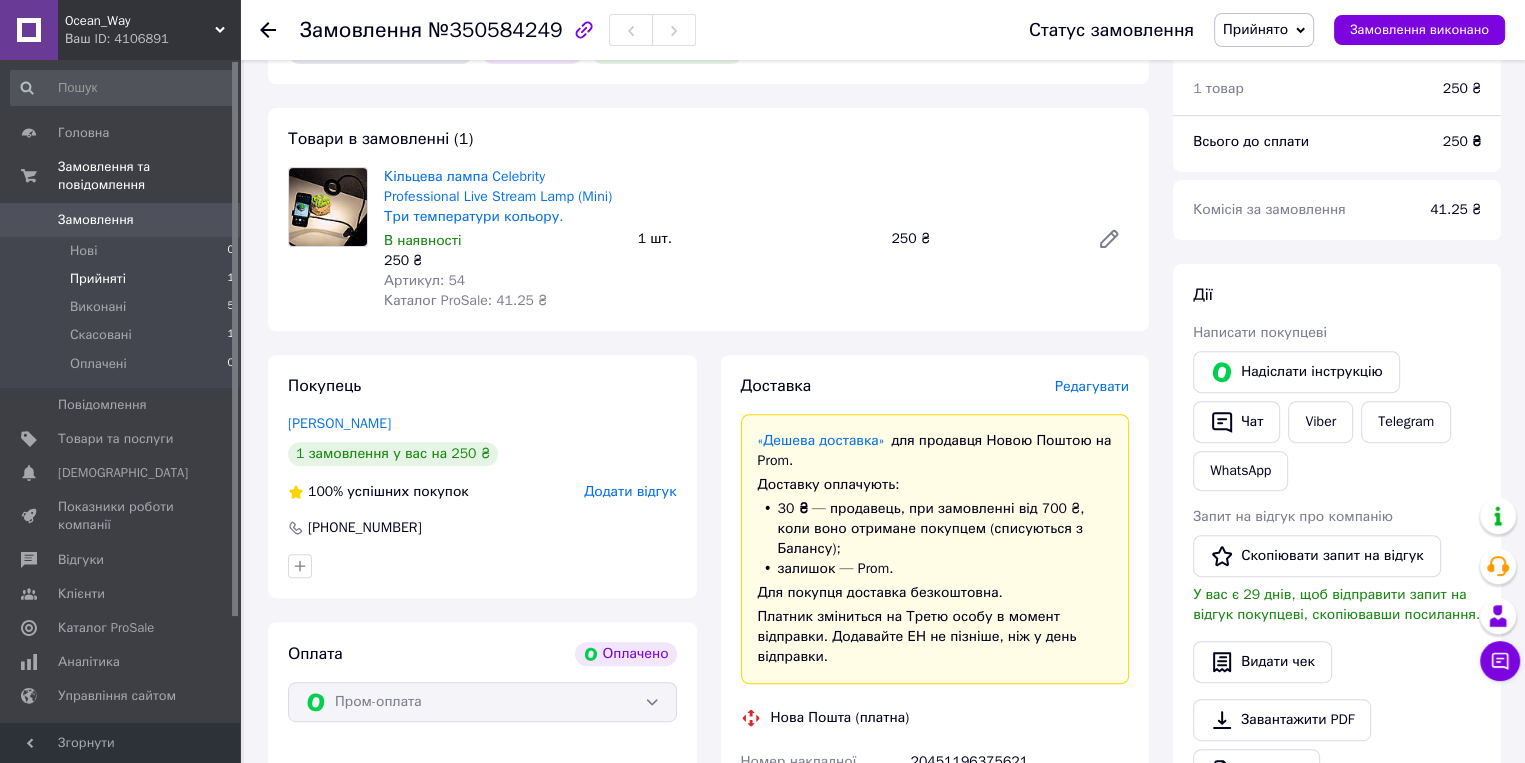 click on "Прийняті 1" at bounding box center (123, 279) 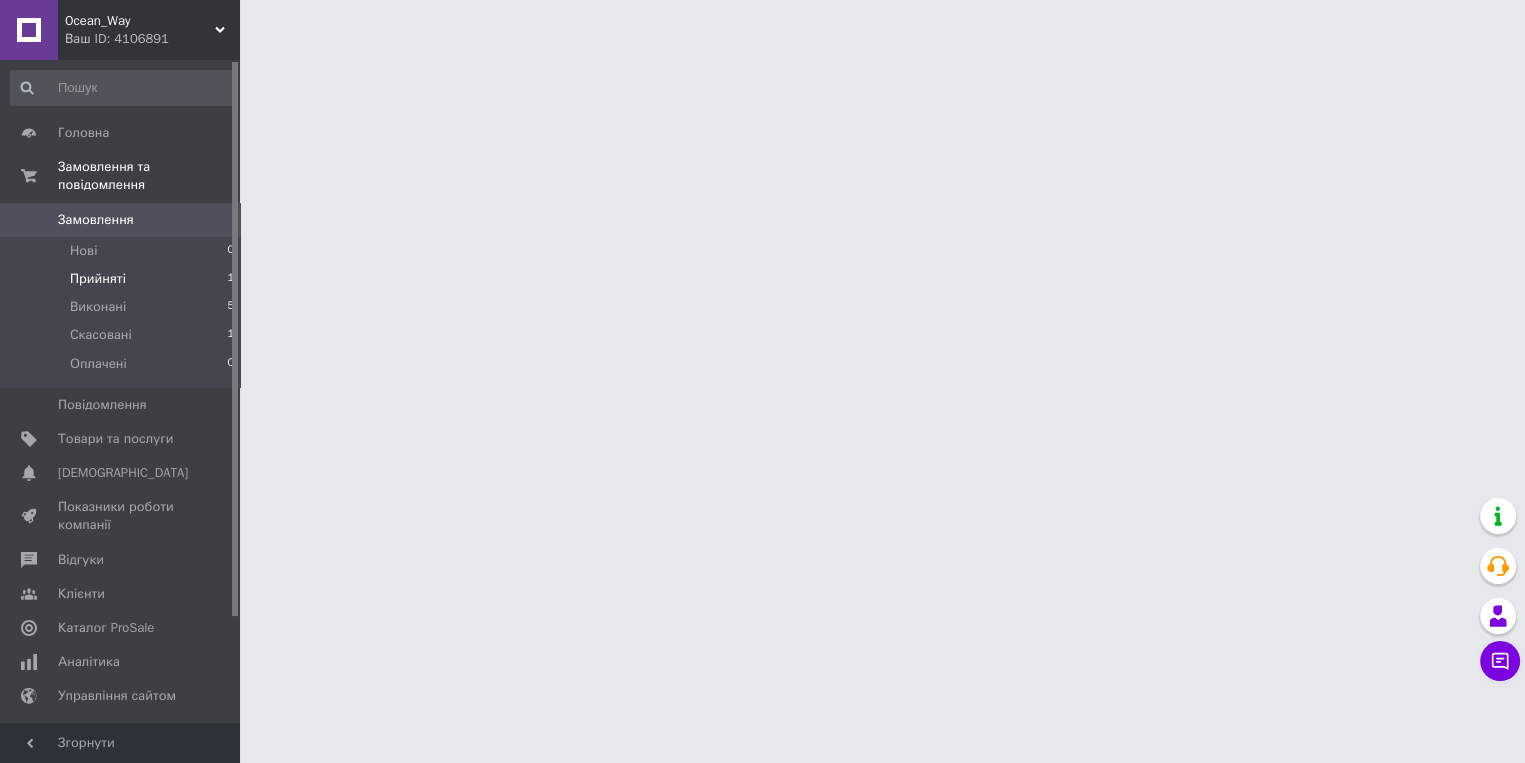 scroll, scrollTop: 0, scrollLeft: 0, axis: both 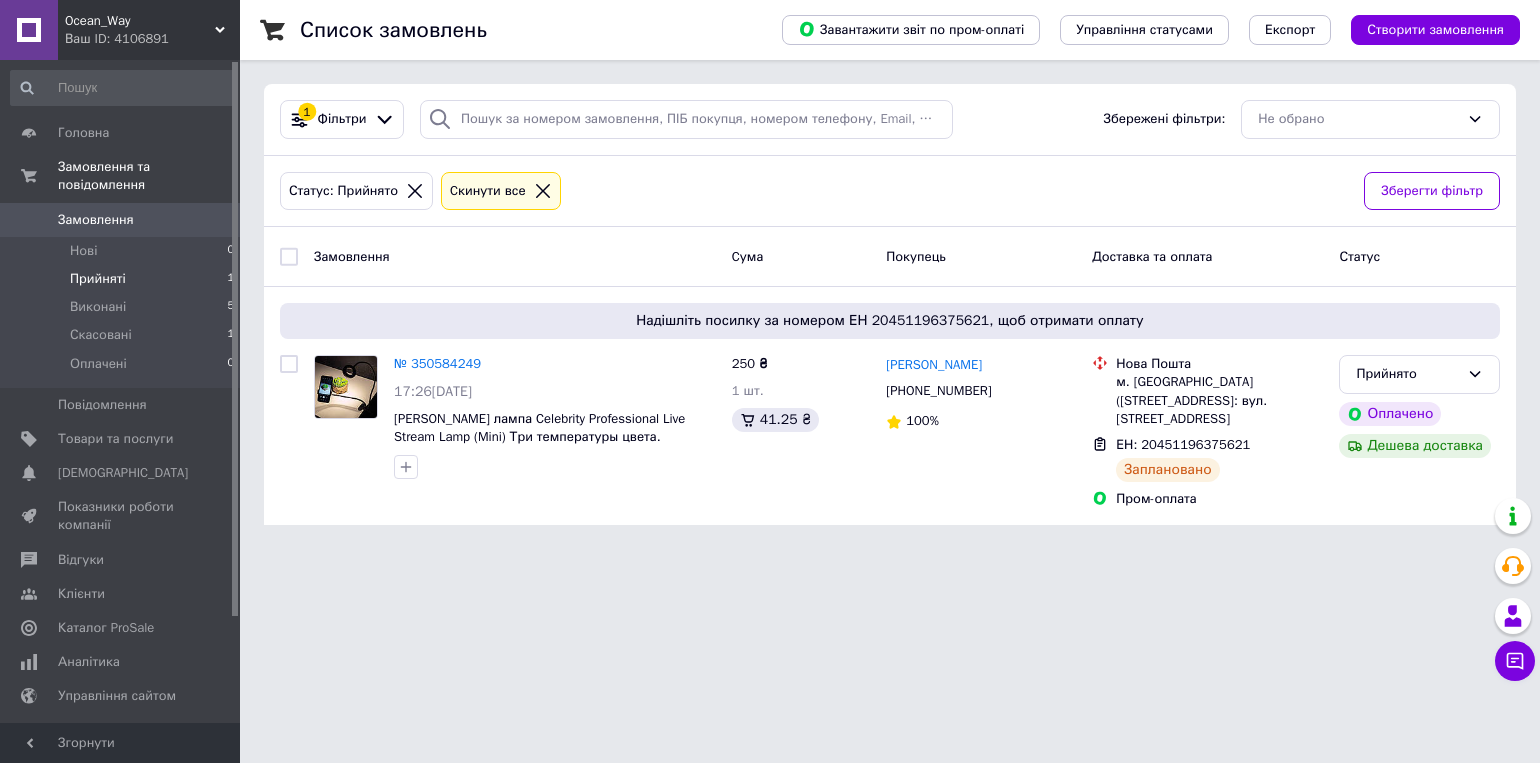 click on "Прийняті 1" at bounding box center (123, 279) 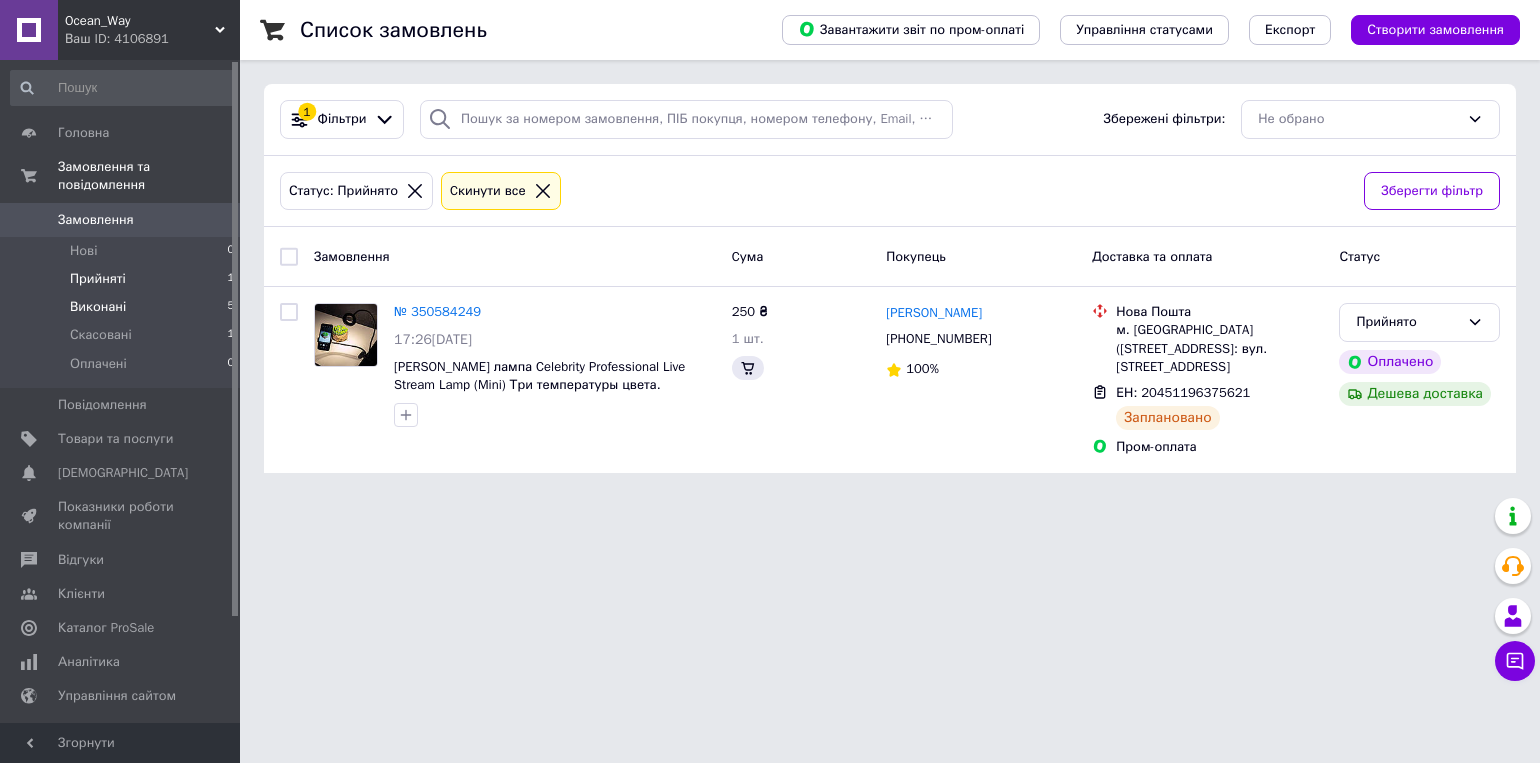click on "Виконані 5" at bounding box center (123, 307) 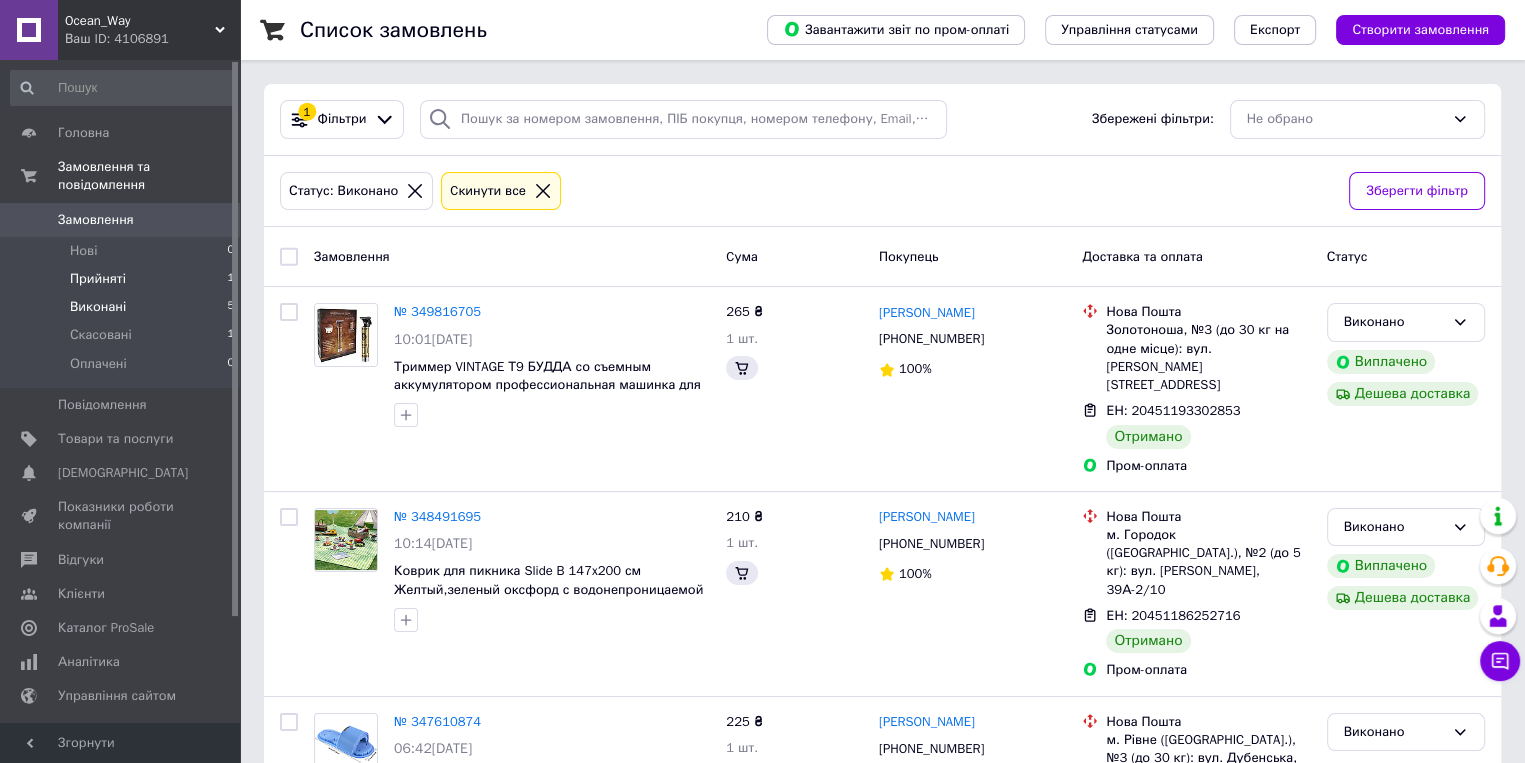 click on "Прийняті 1" at bounding box center [123, 279] 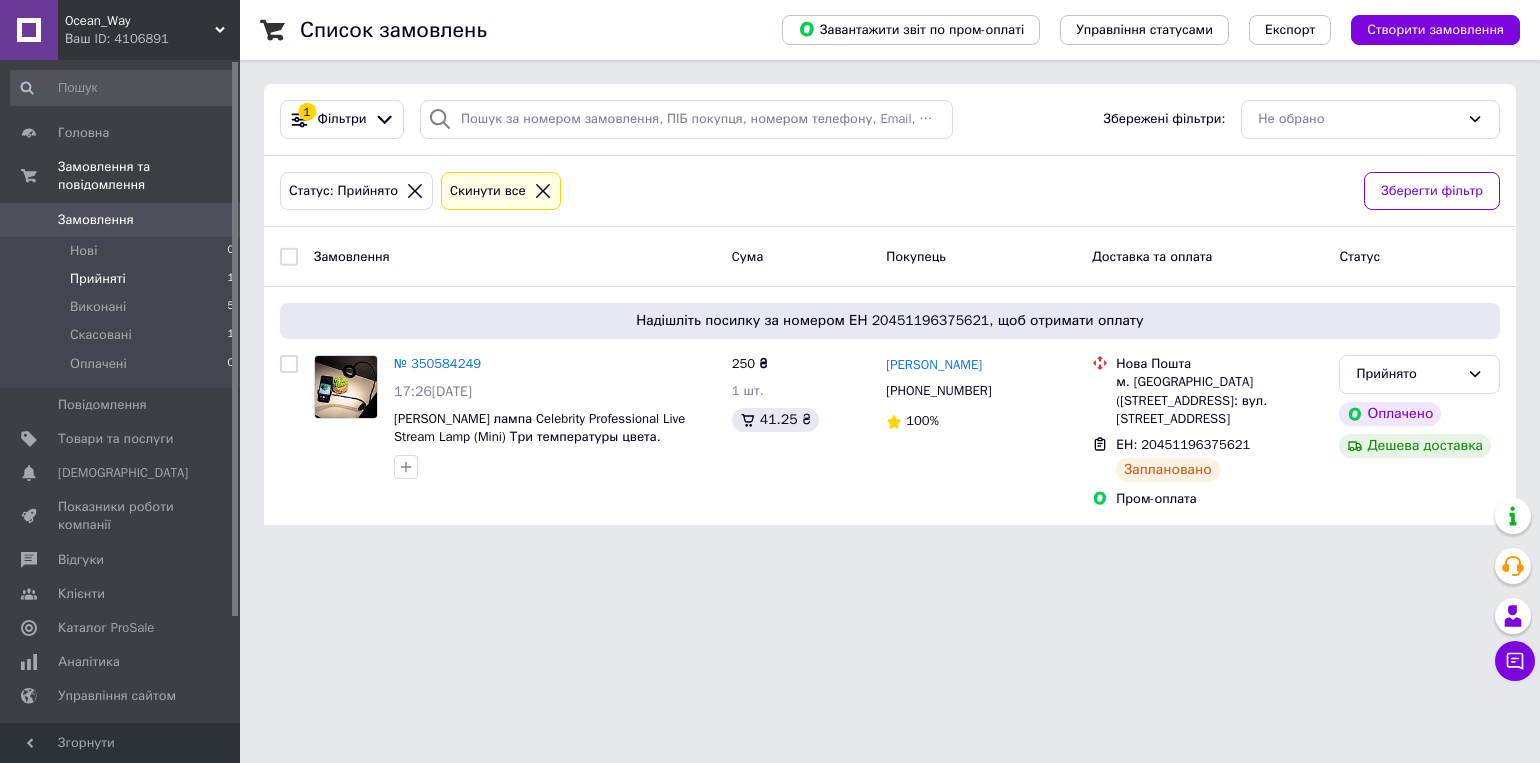 click on "Прийняті 1" at bounding box center (123, 279) 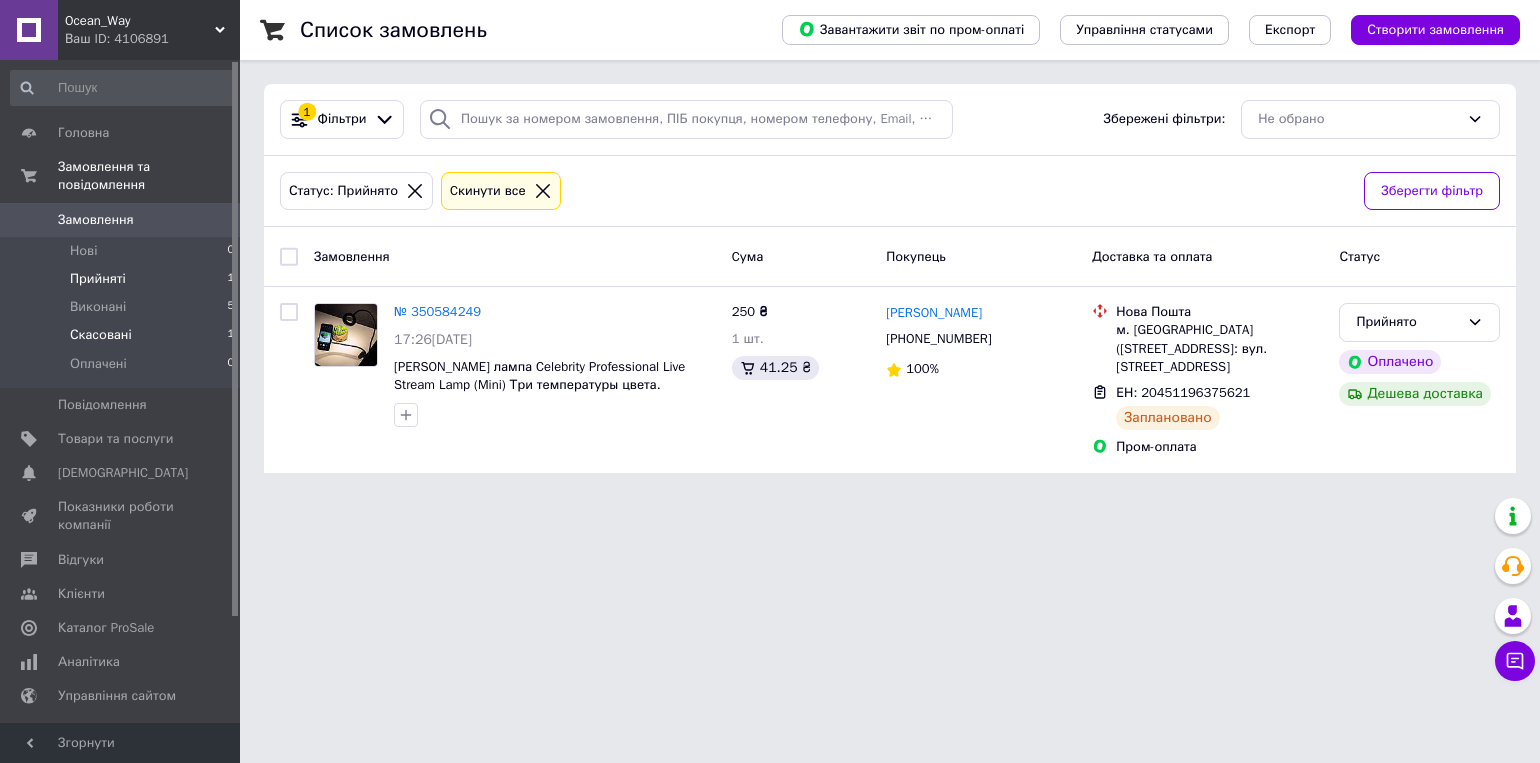 click on "Скасовані 1" at bounding box center [123, 335] 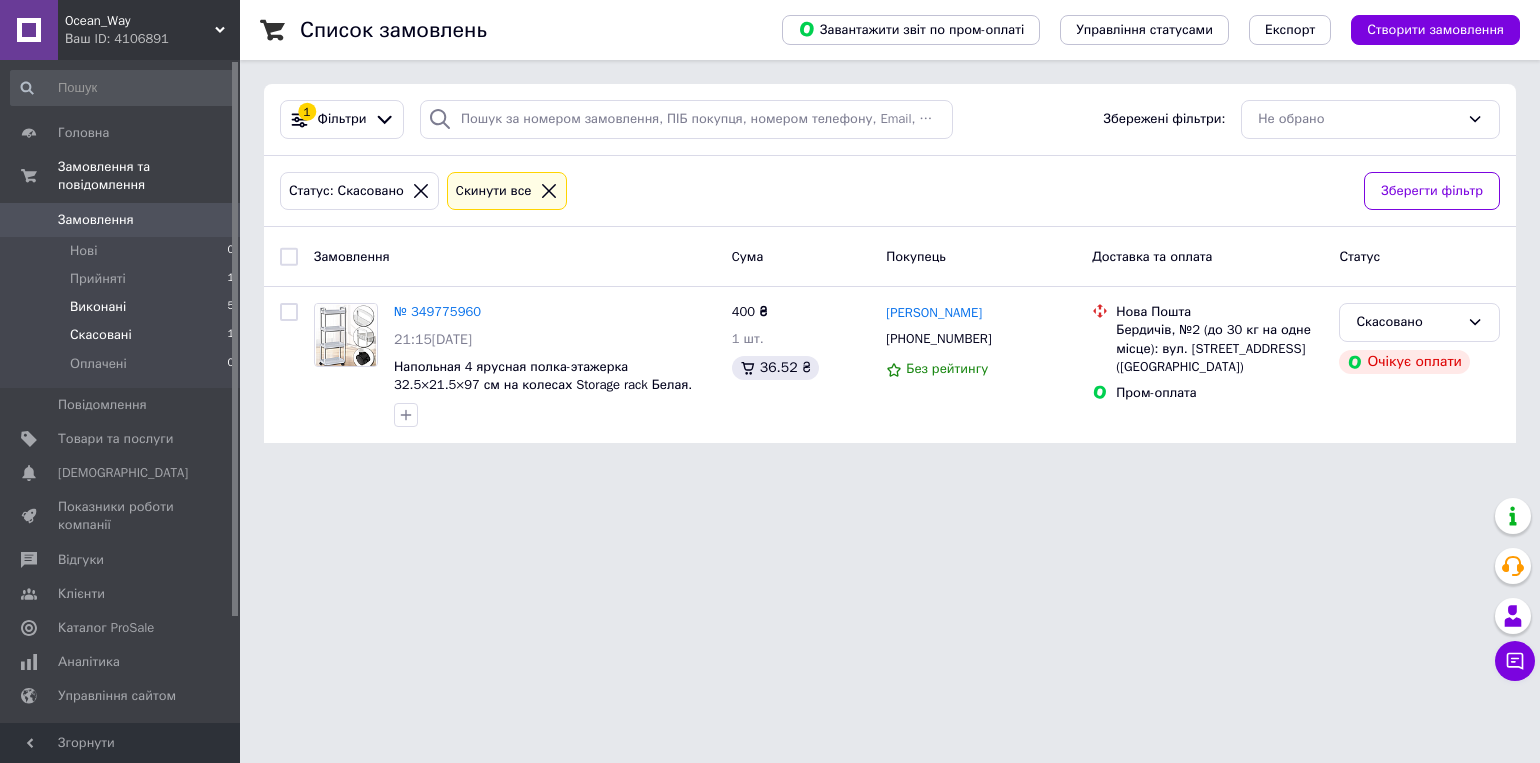 click on "Виконані 5" at bounding box center (123, 307) 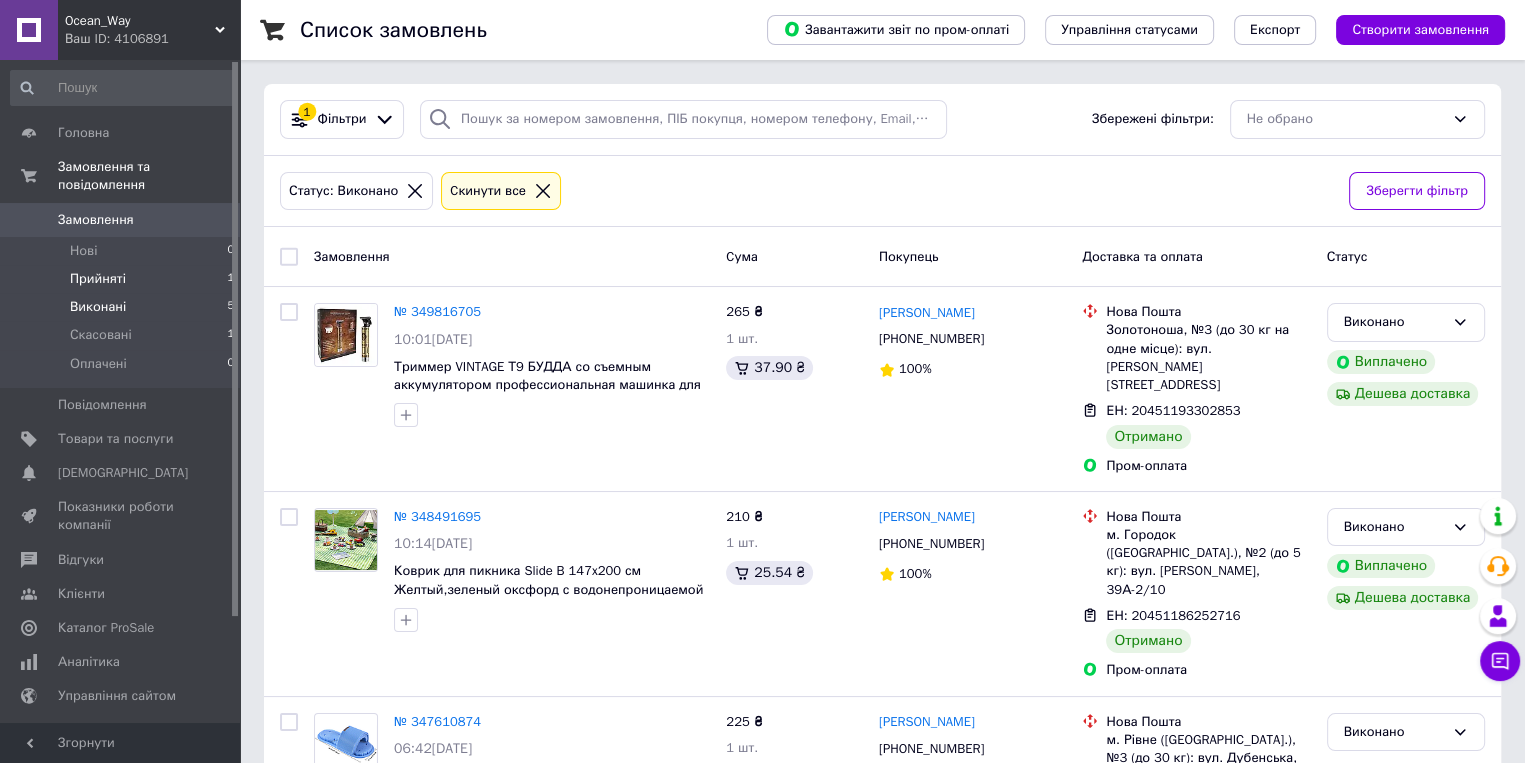 click on "Прийняті 1" at bounding box center [123, 279] 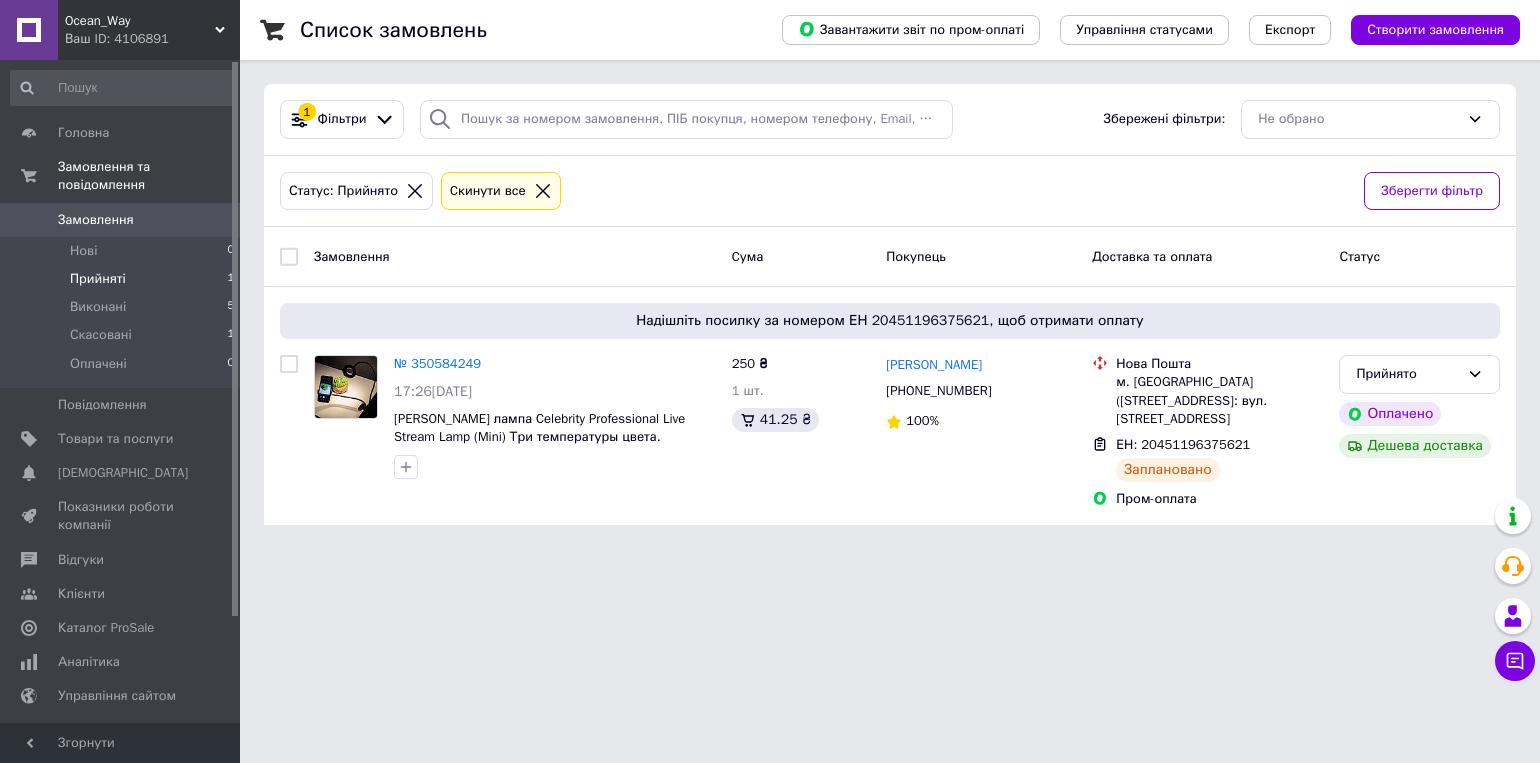 click on "Прийняті 1" at bounding box center [123, 279] 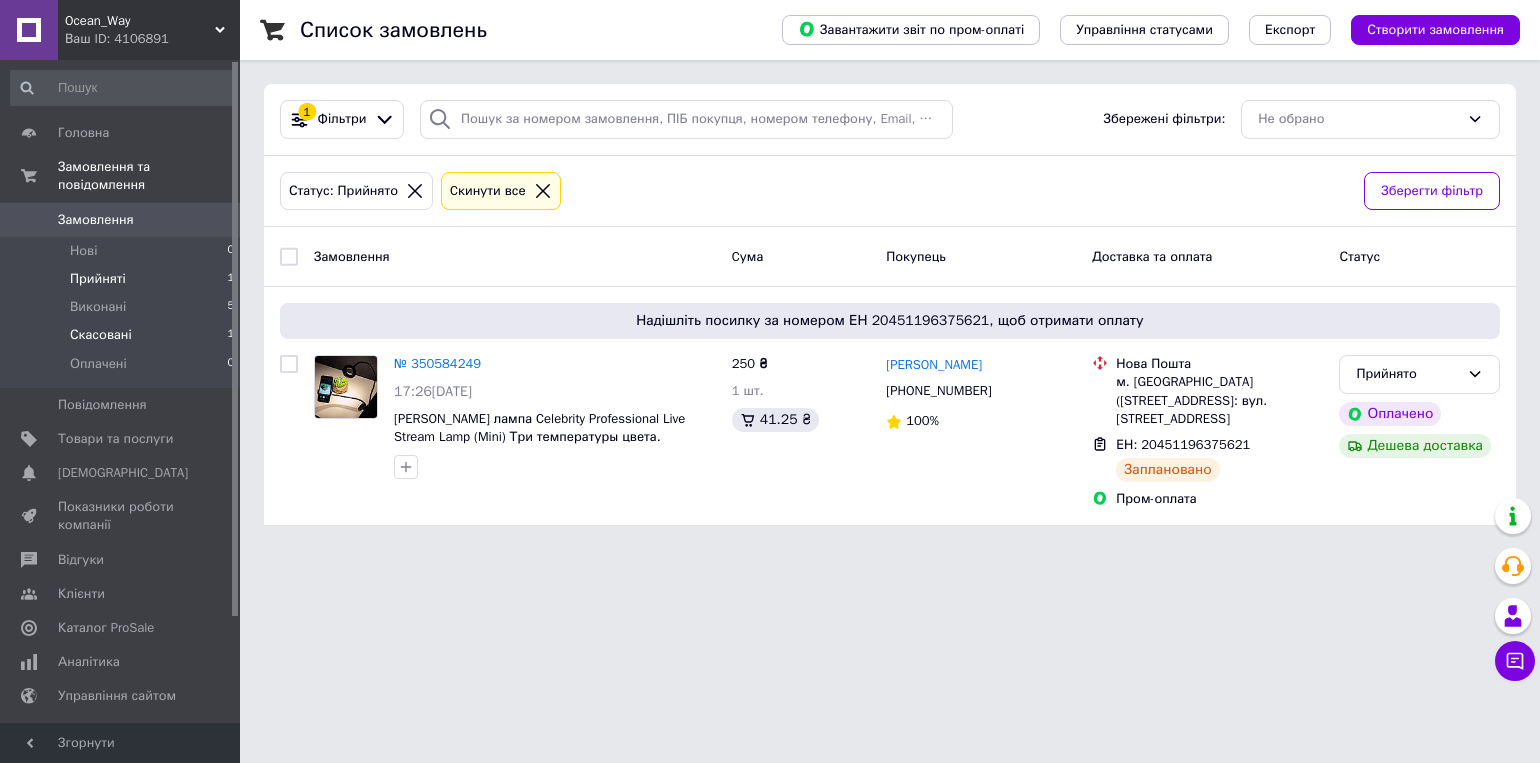 click on "Скасовані 1" at bounding box center [123, 335] 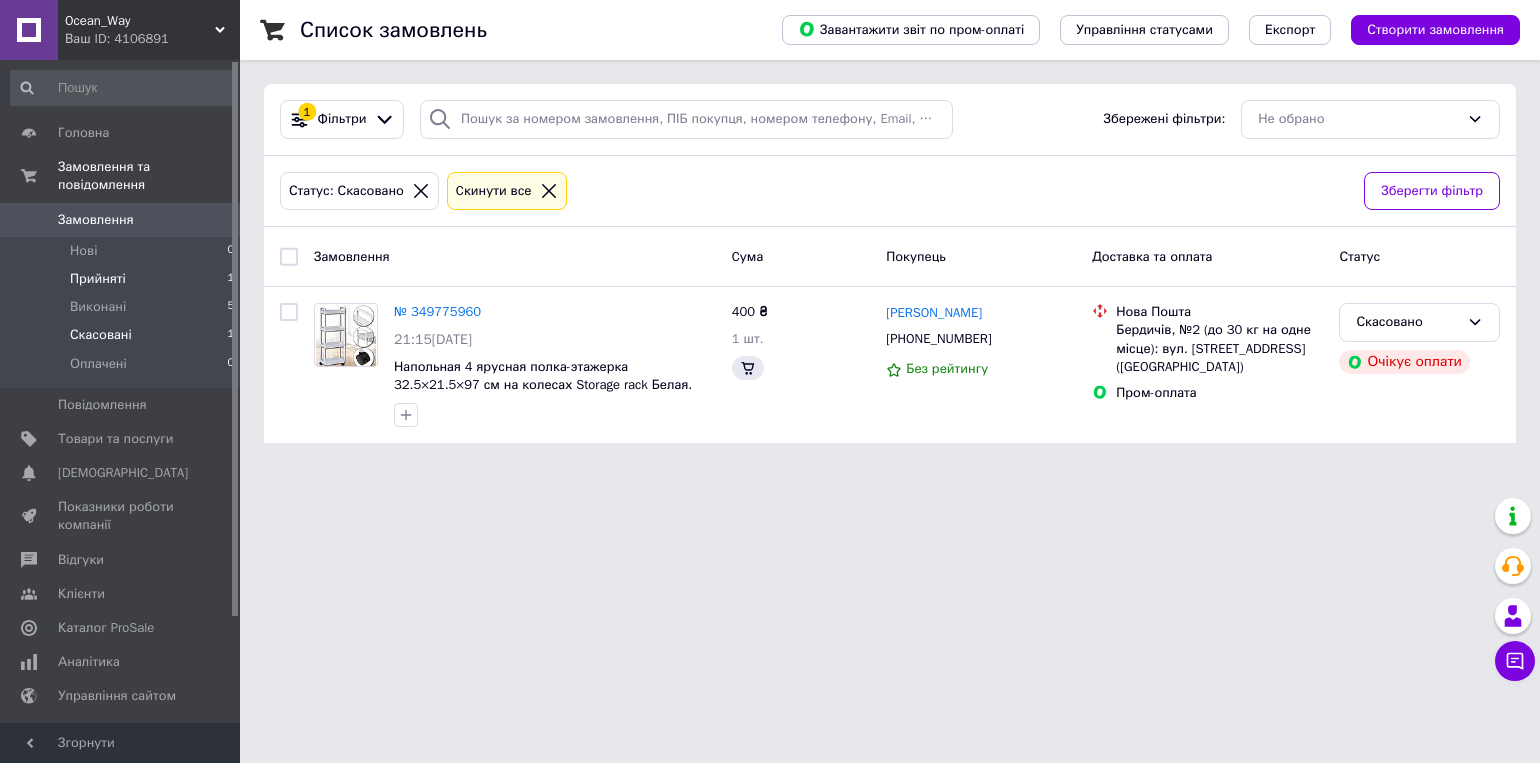 click on "Прийняті 1" at bounding box center [123, 279] 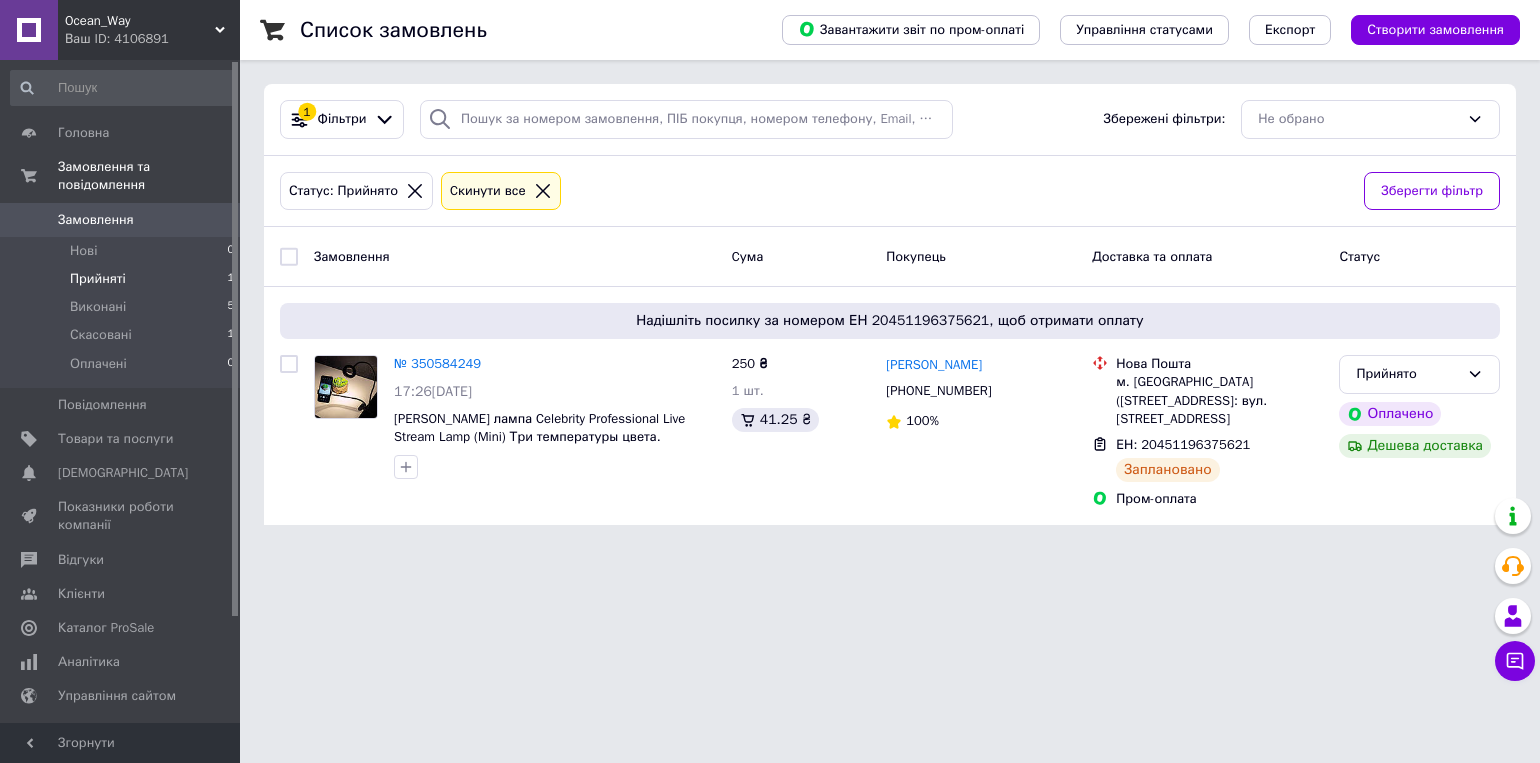 click on "Прийняті 1" at bounding box center [123, 279] 